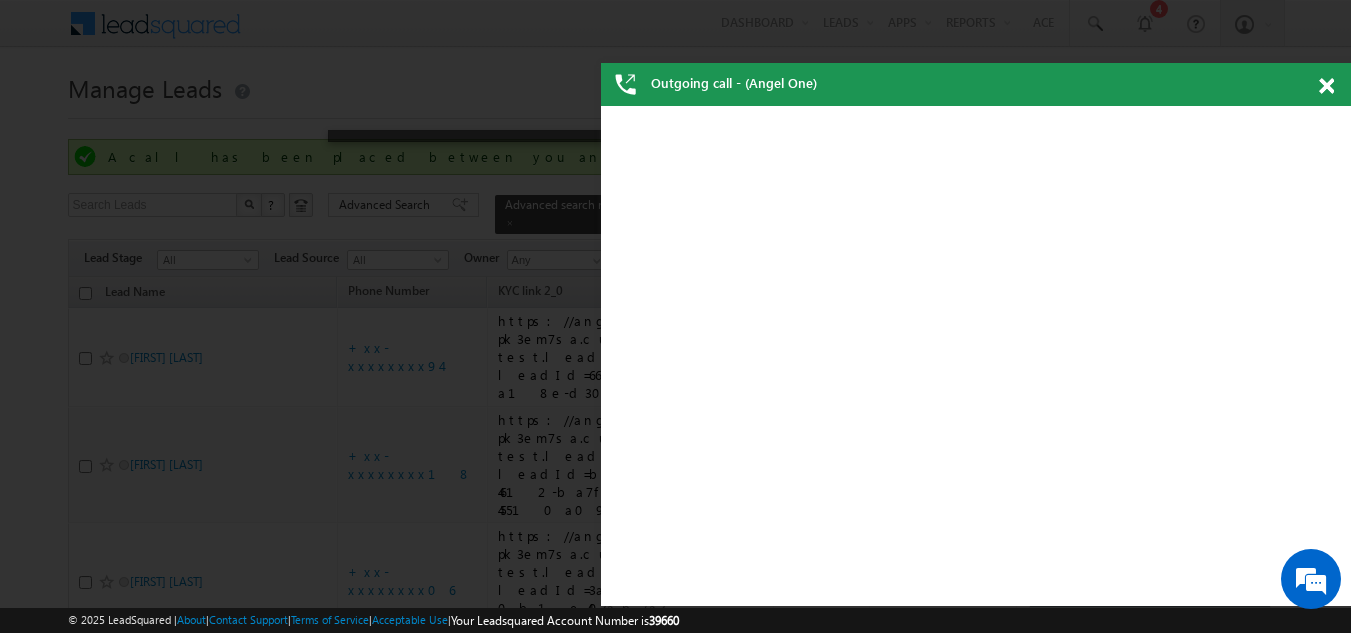 click at bounding box center (1326, 86) 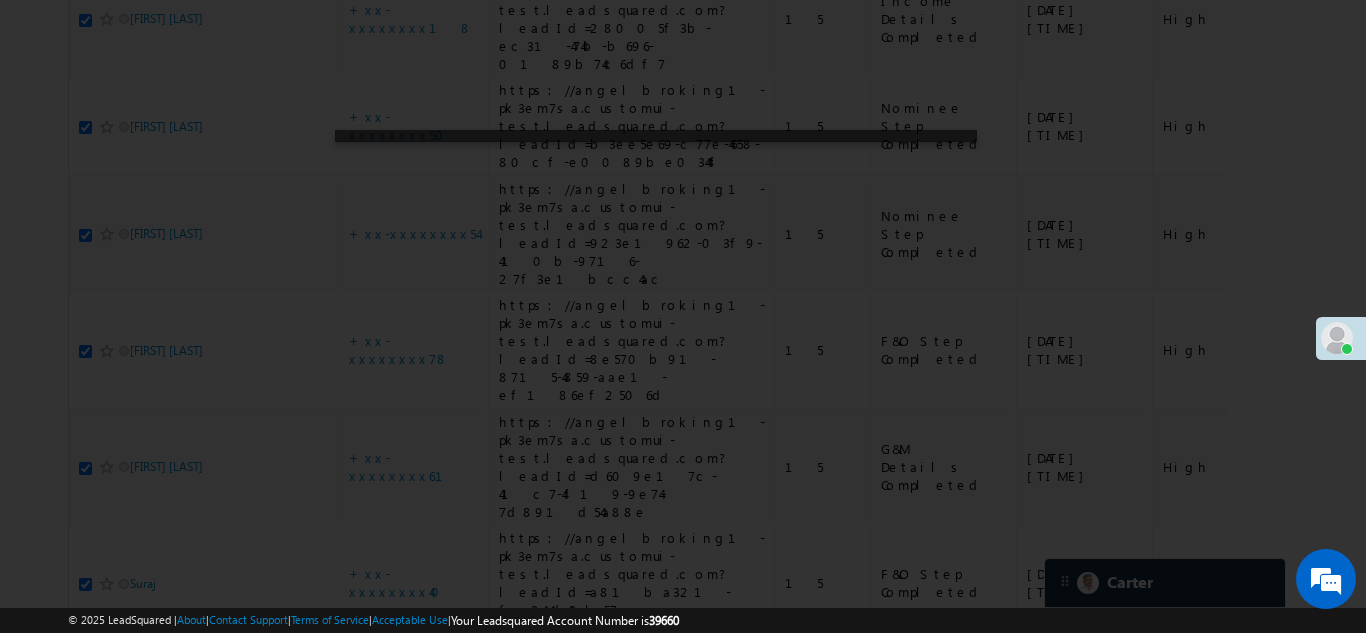 scroll, scrollTop: 6395, scrollLeft: 0, axis: vertical 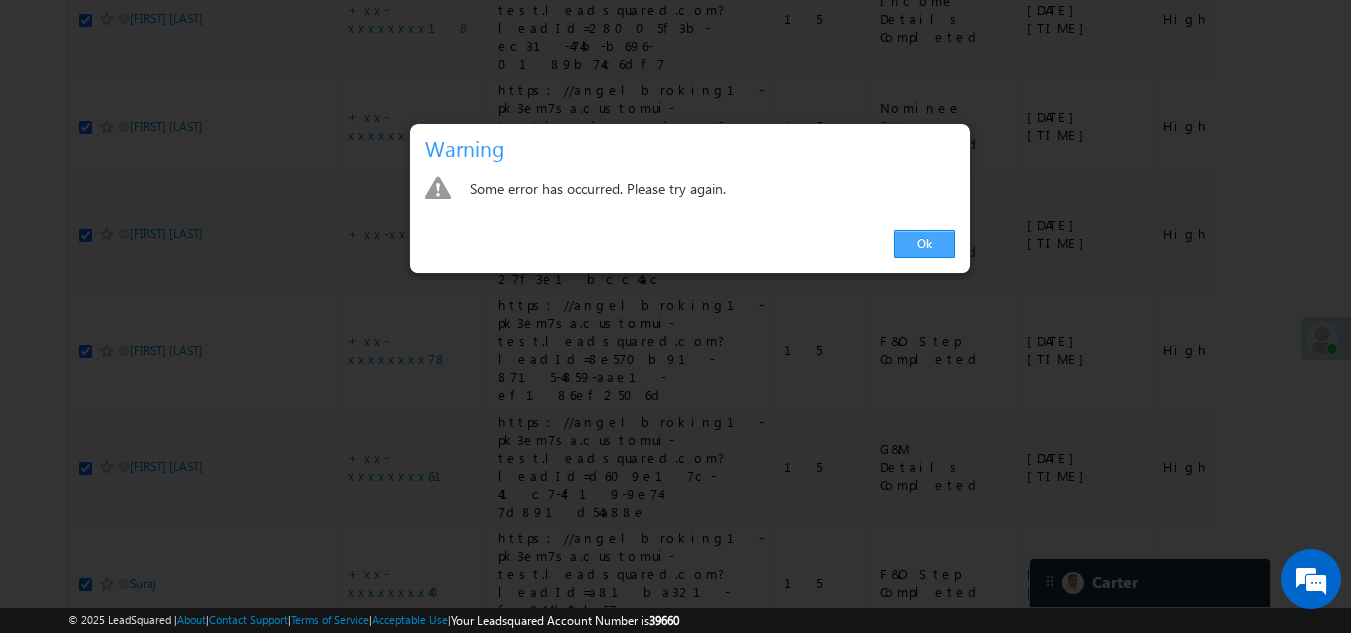 click on "Ok" at bounding box center (924, 244) 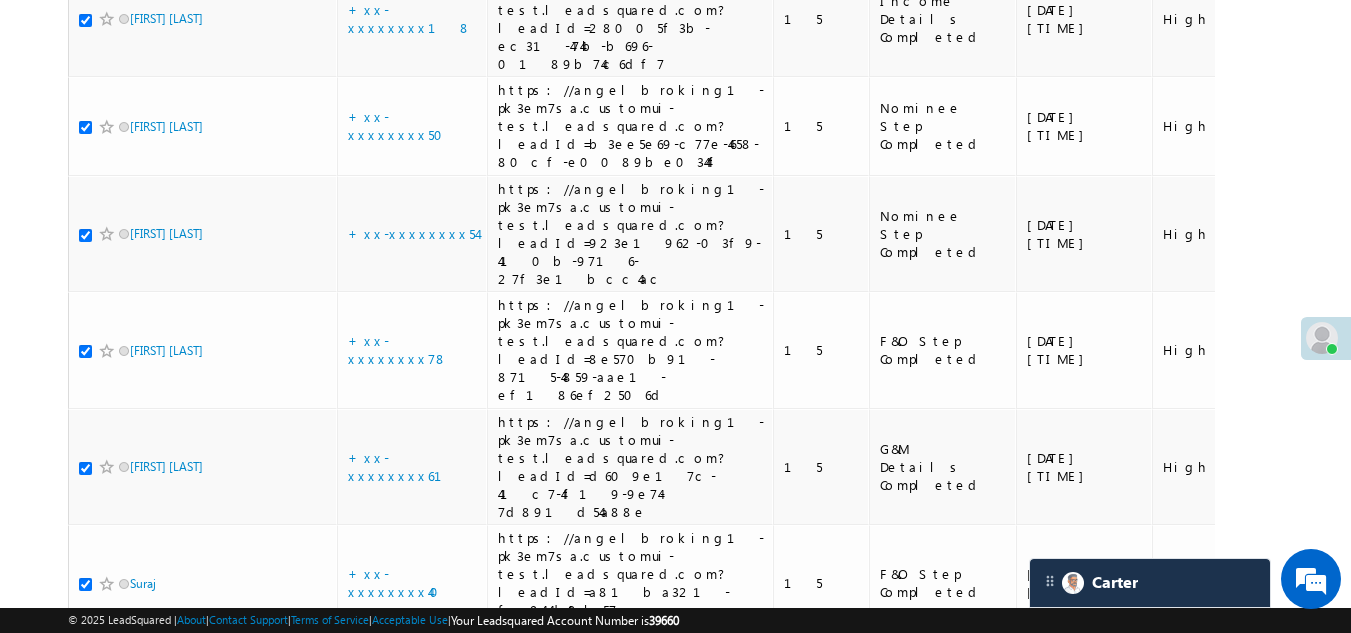 click on "[PHONE]" at bounding box center [382, -99] 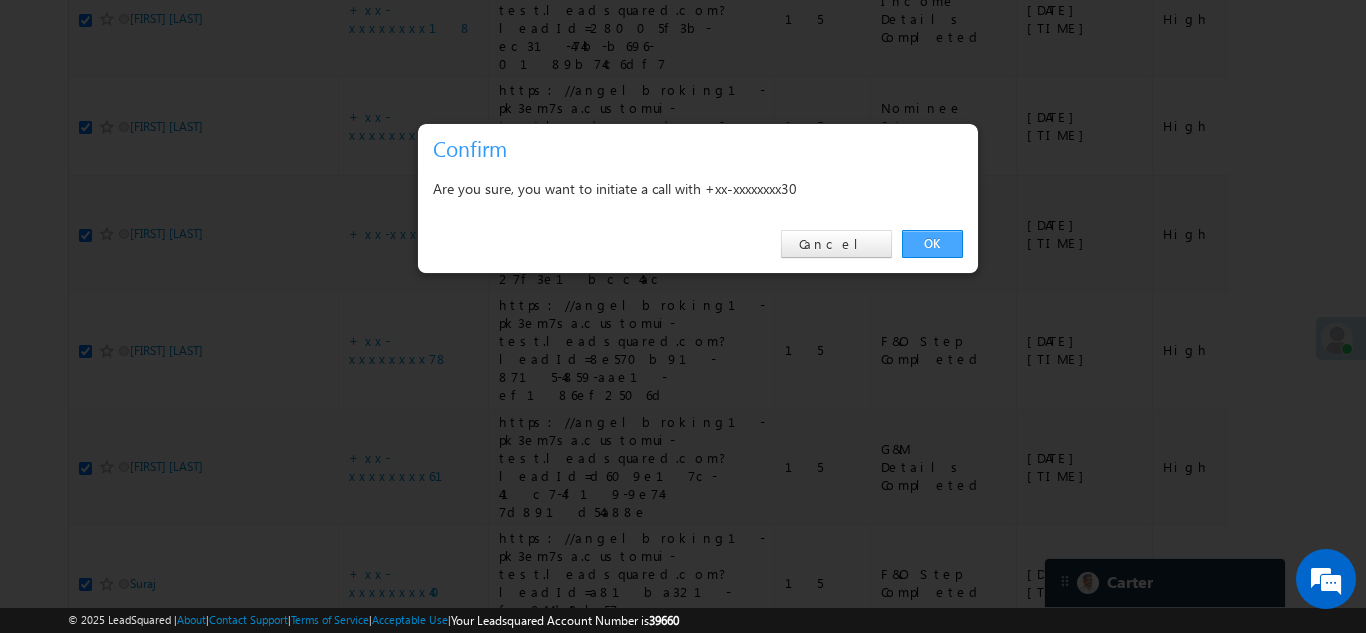 click on "OK" at bounding box center (932, 244) 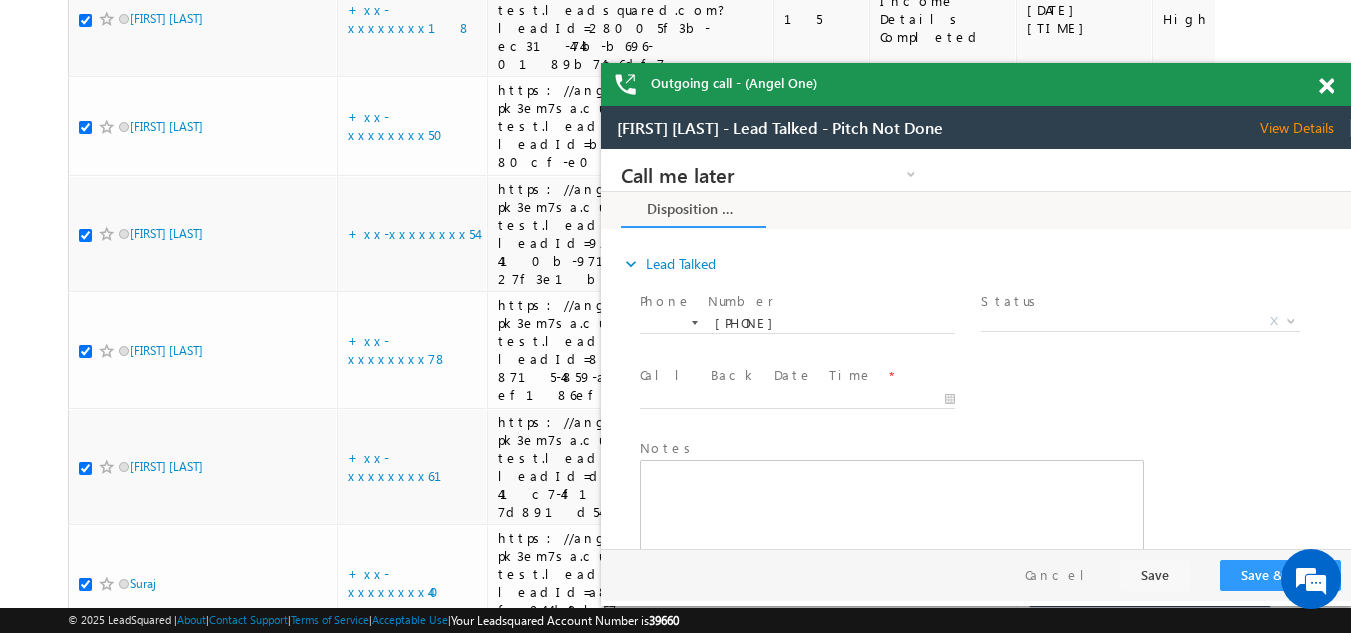 scroll, scrollTop: 0, scrollLeft: 0, axis: both 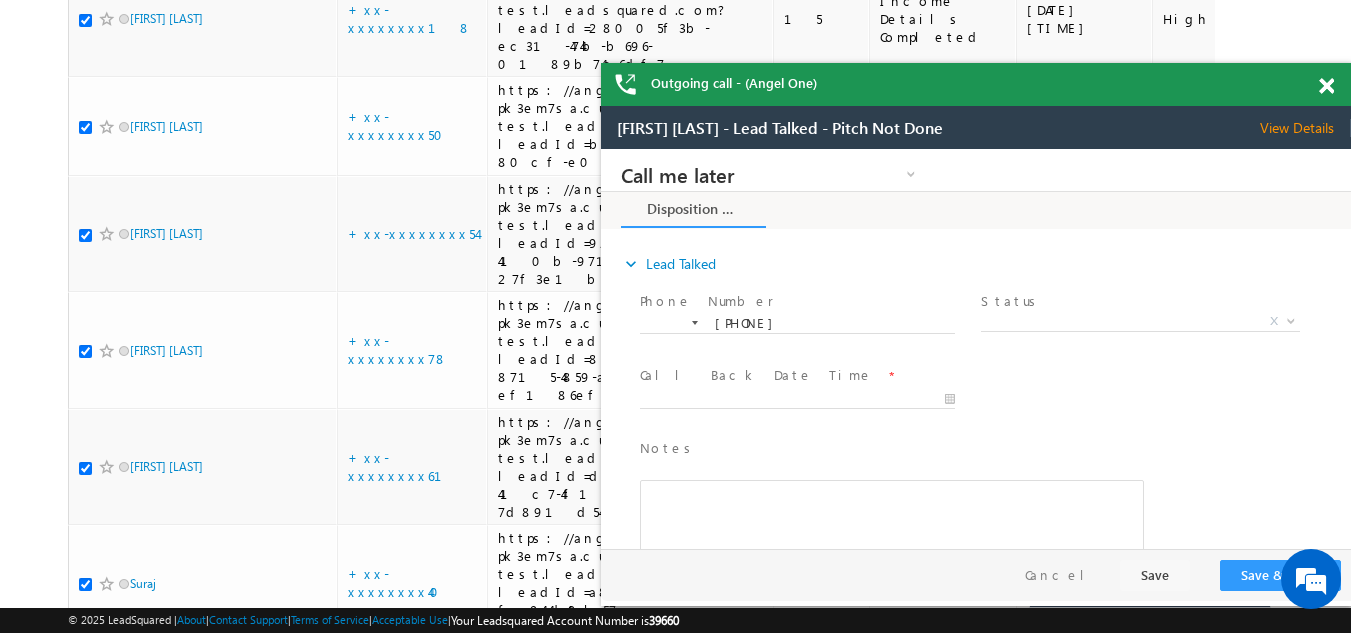 click at bounding box center [1326, 86] 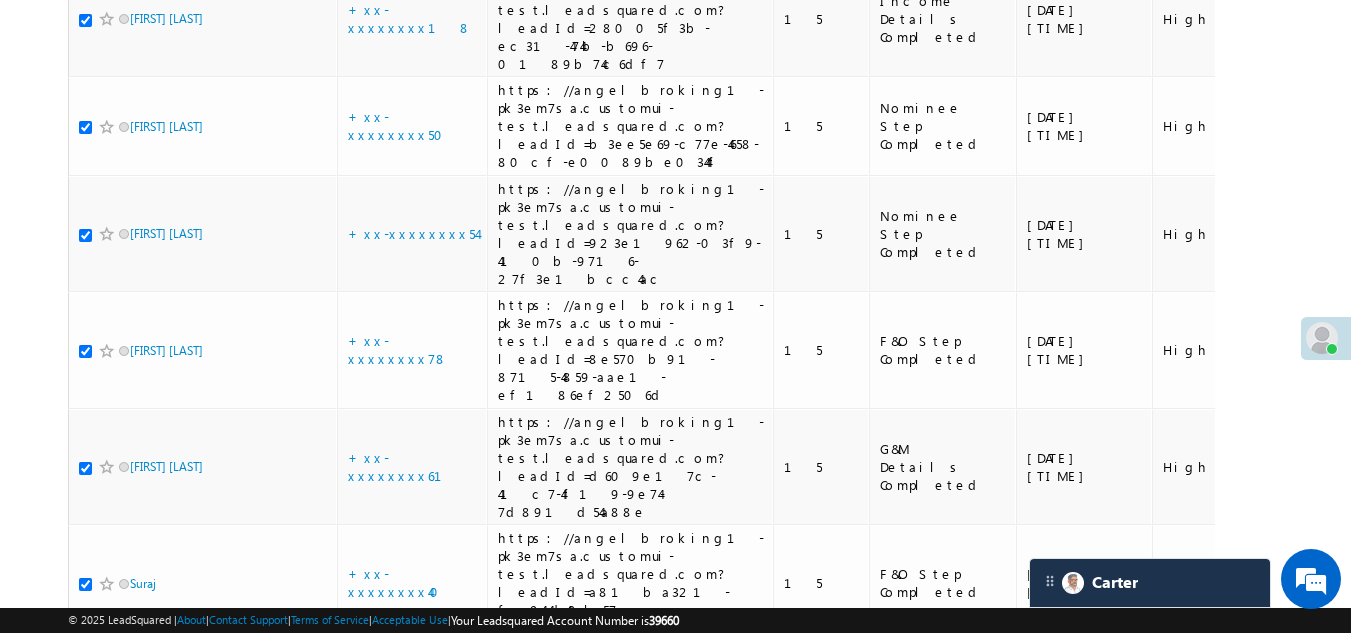 click at bounding box center (85, -97) 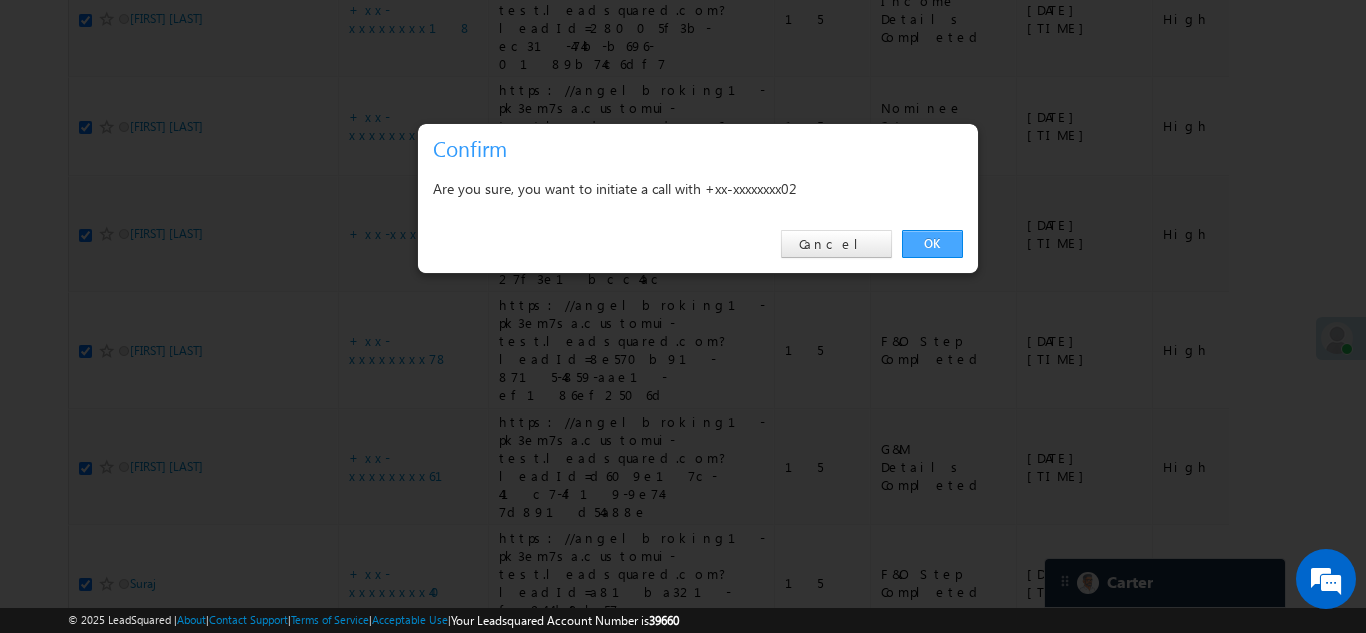 click on "OK" at bounding box center (932, 244) 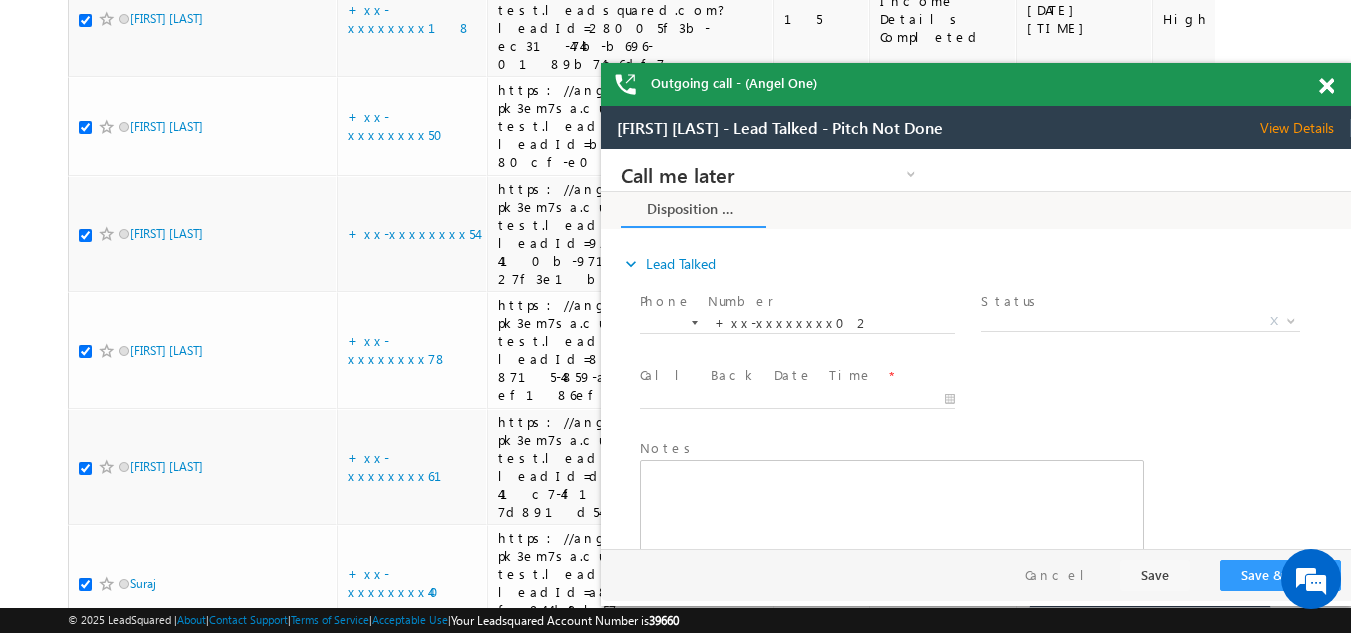 scroll, scrollTop: 0, scrollLeft: 0, axis: both 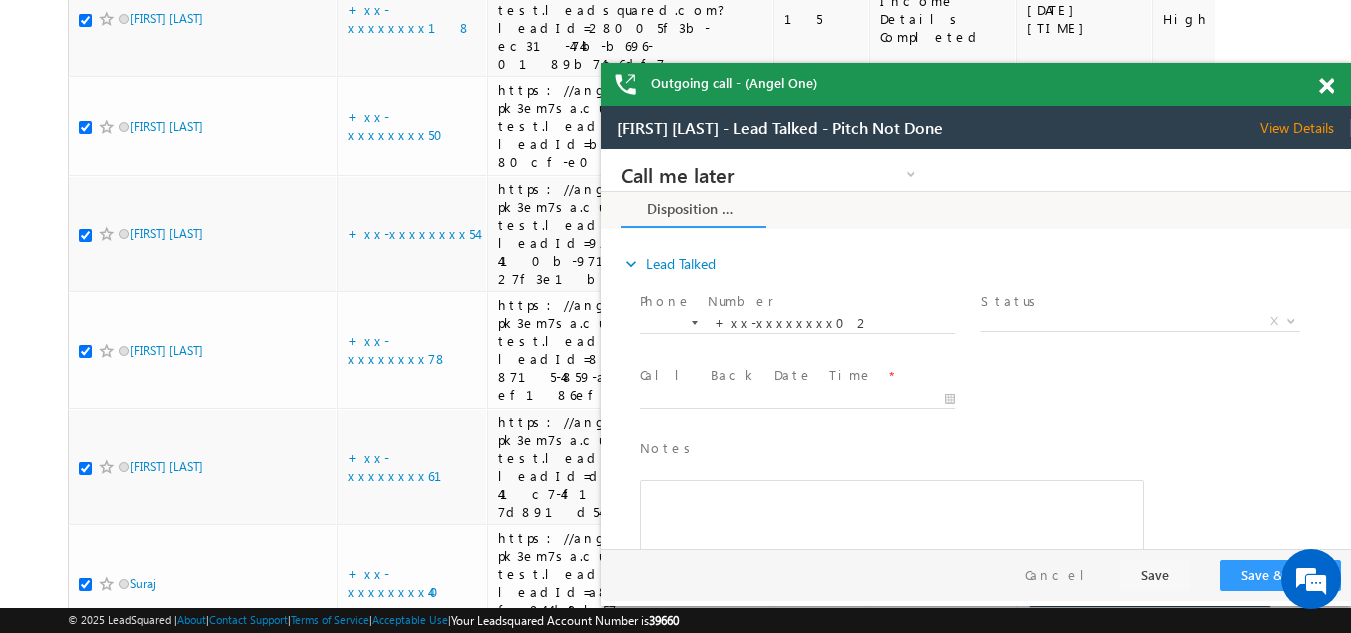 click at bounding box center [1326, 86] 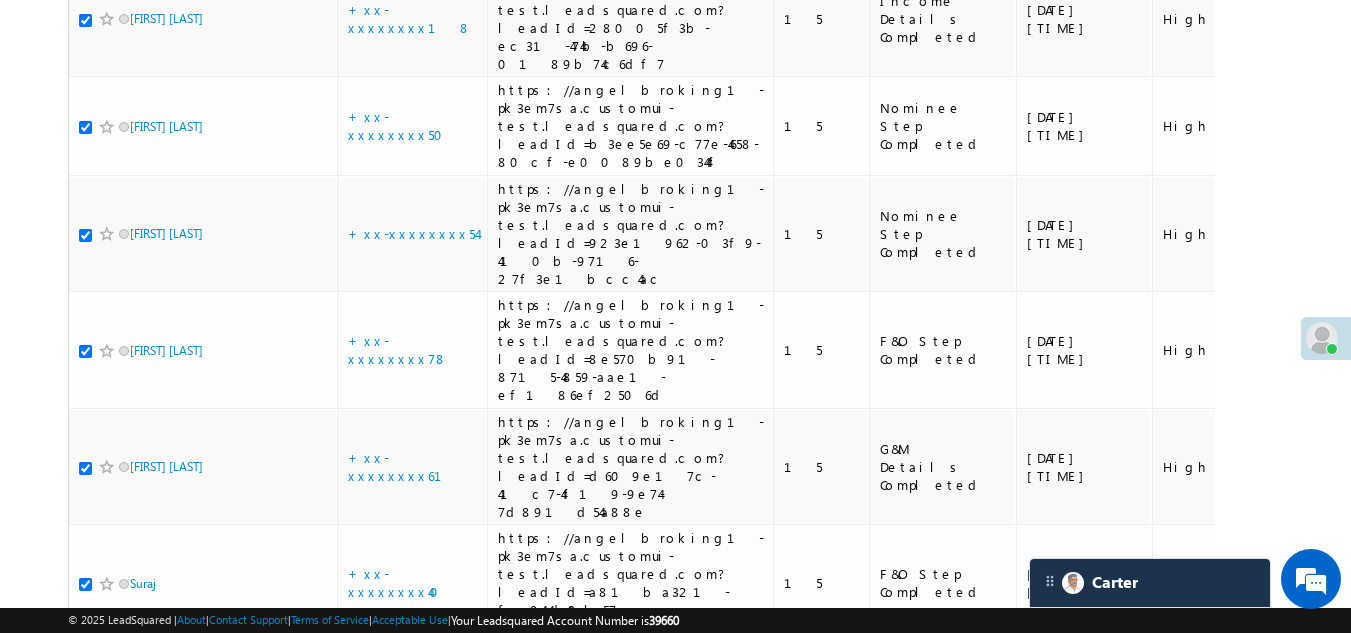 click on "Sameer Sureah Pawar" at bounding box center [203, -205] 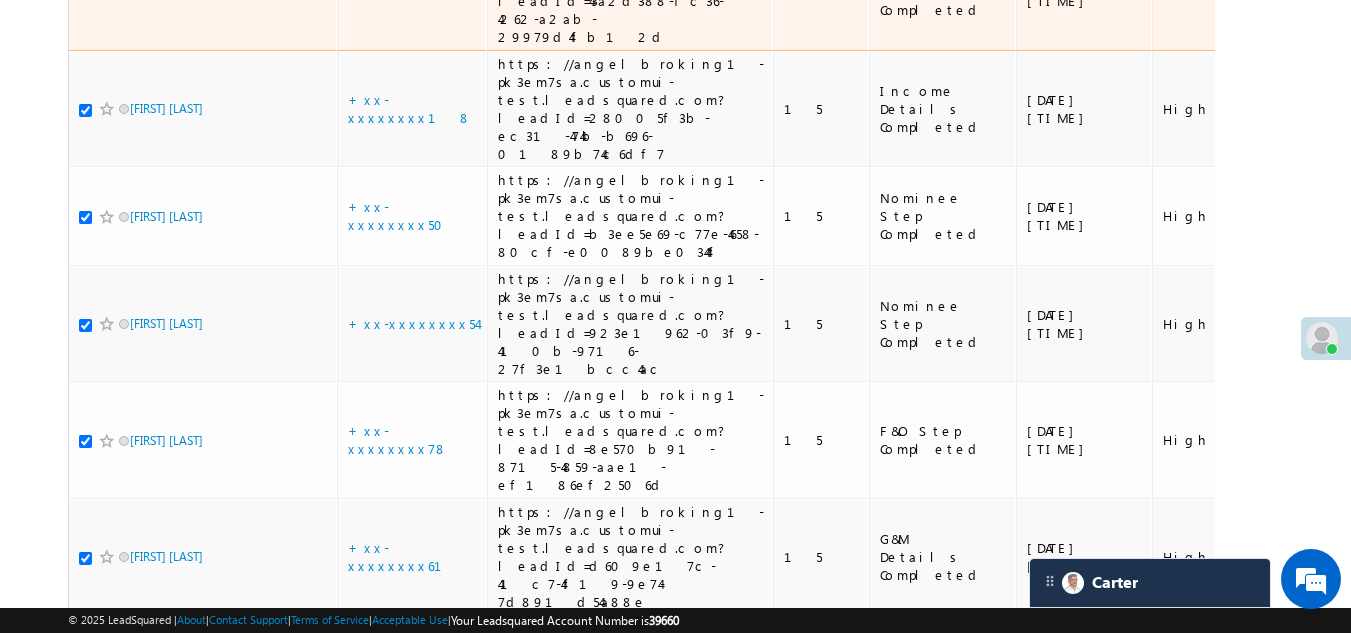 scroll, scrollTop: 6195, scrollLeft: 0, axis: vertical 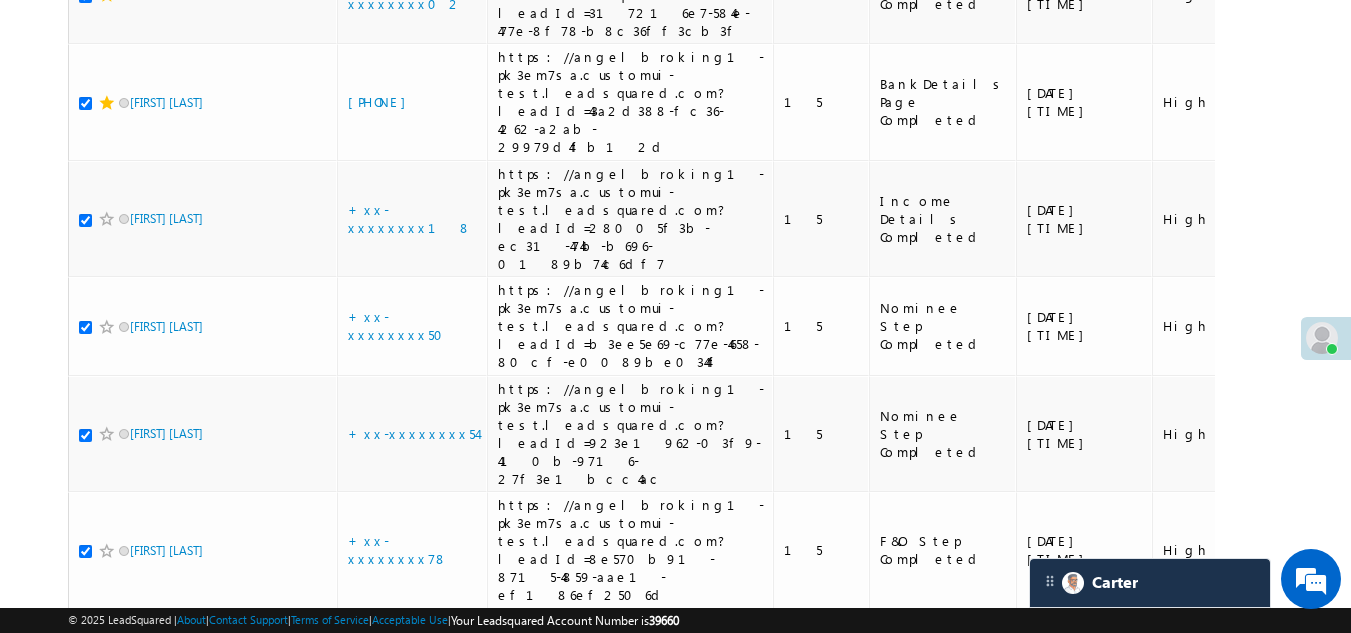 click on "+xx-xxxxxxxx76" at bounding box center [395, -114] 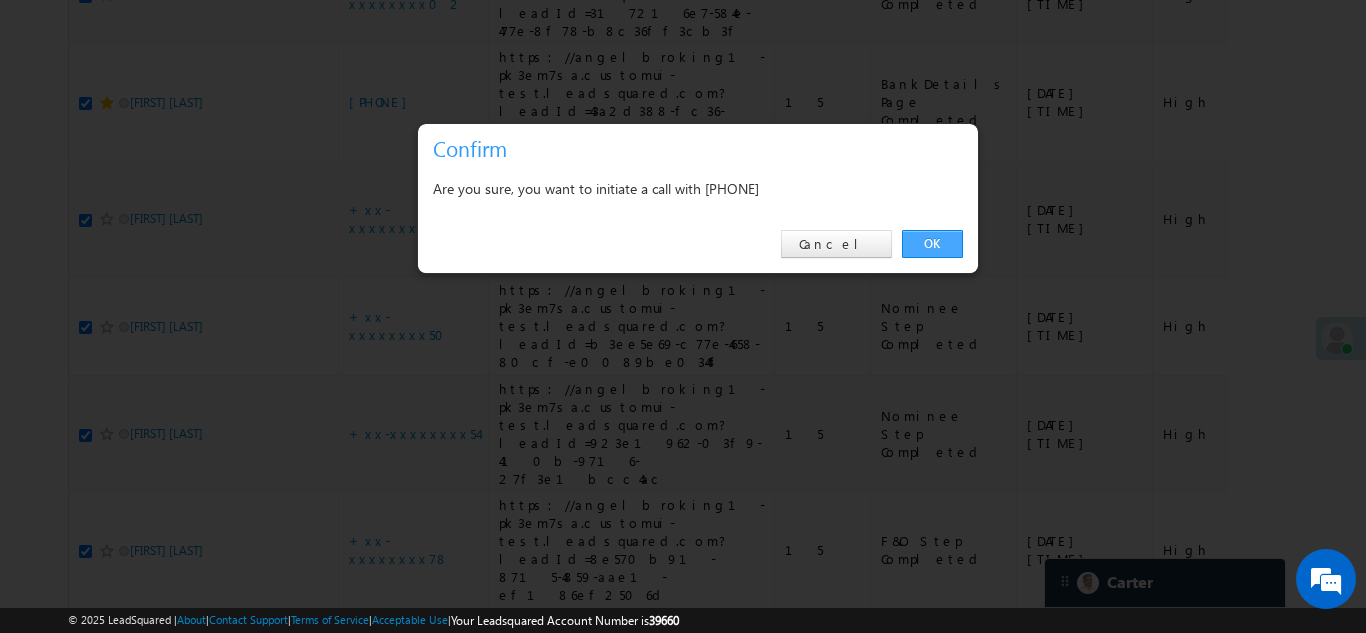 click on "OK" at bounding box center (932, 244) 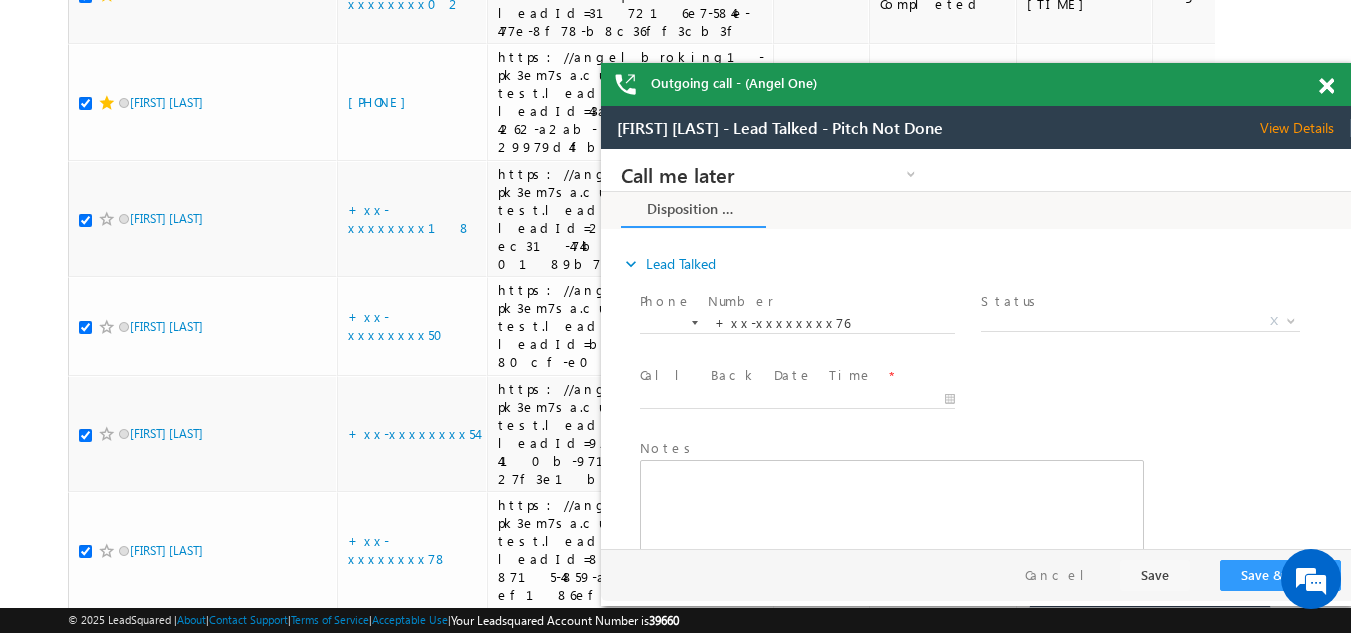 scroll, scrollTop: 0, scrollLeft: 0, axis: both 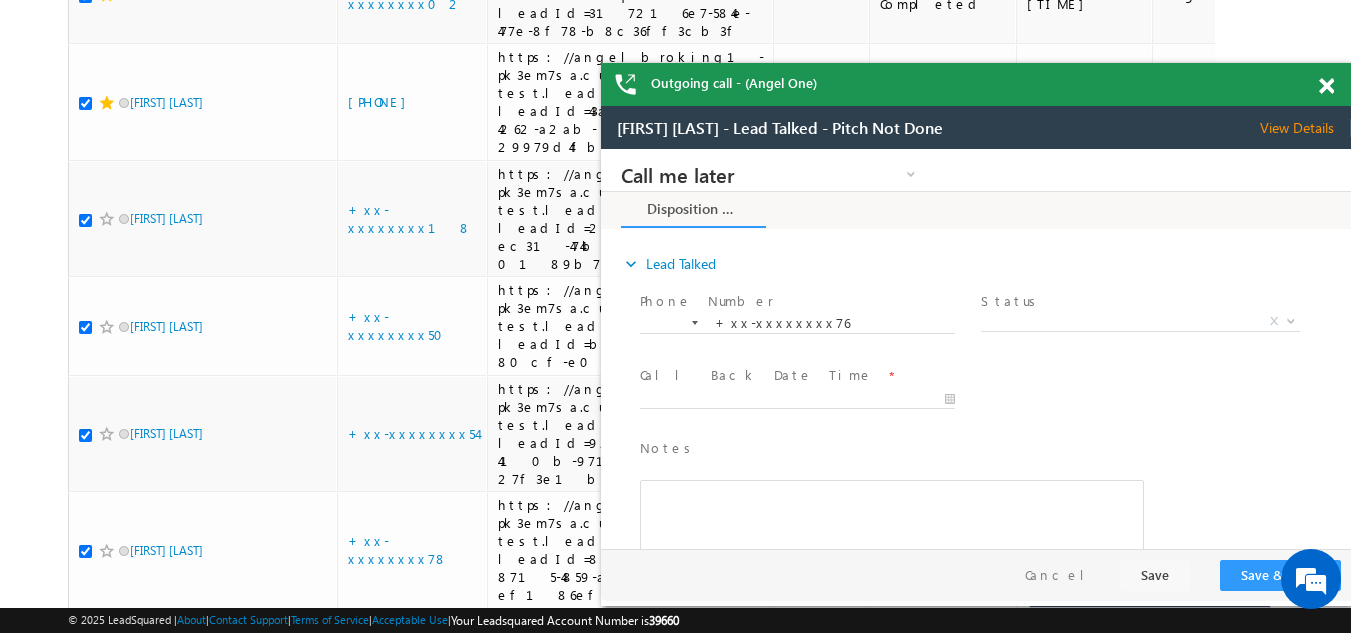 click at bounding box center (1326, 86) 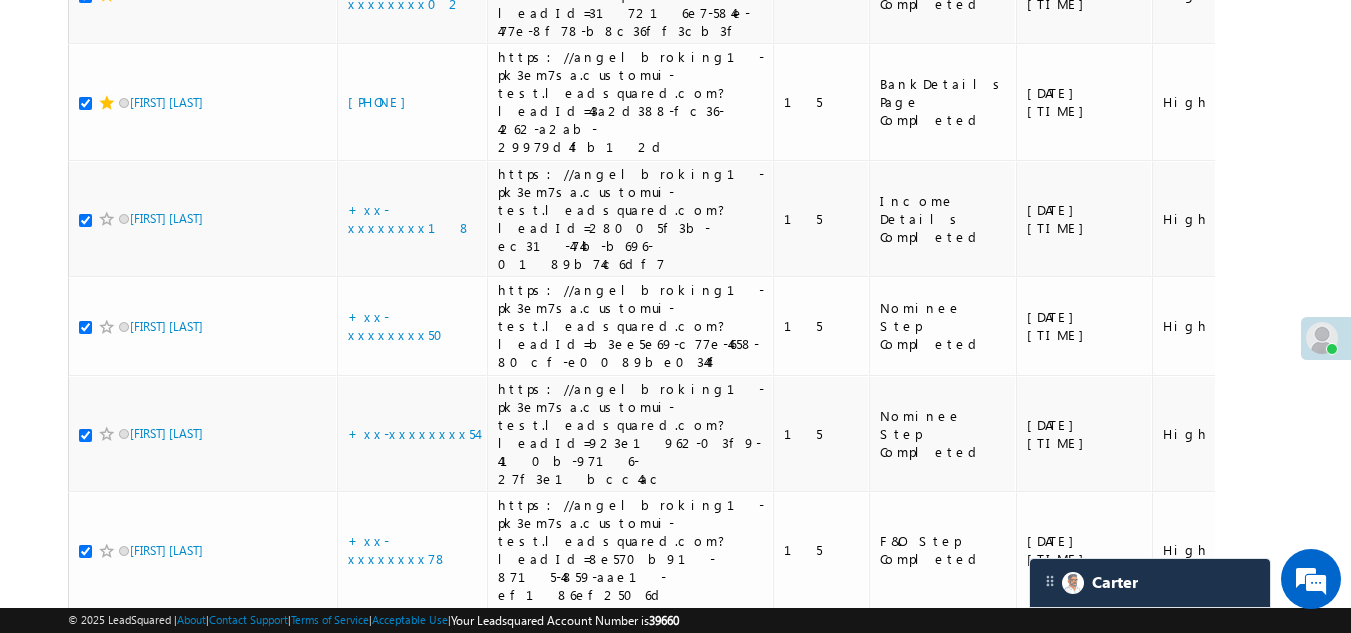 click at bounding box center [85, -112] 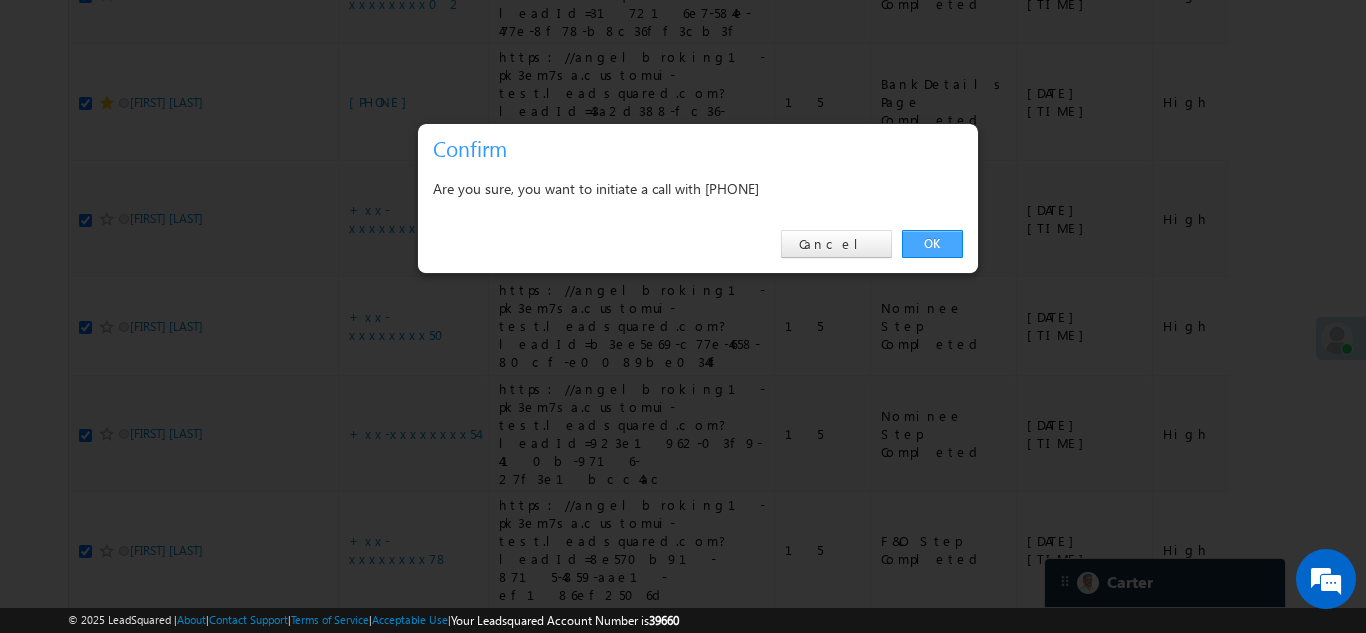 click on "OK" at bounding box center (932, 244) 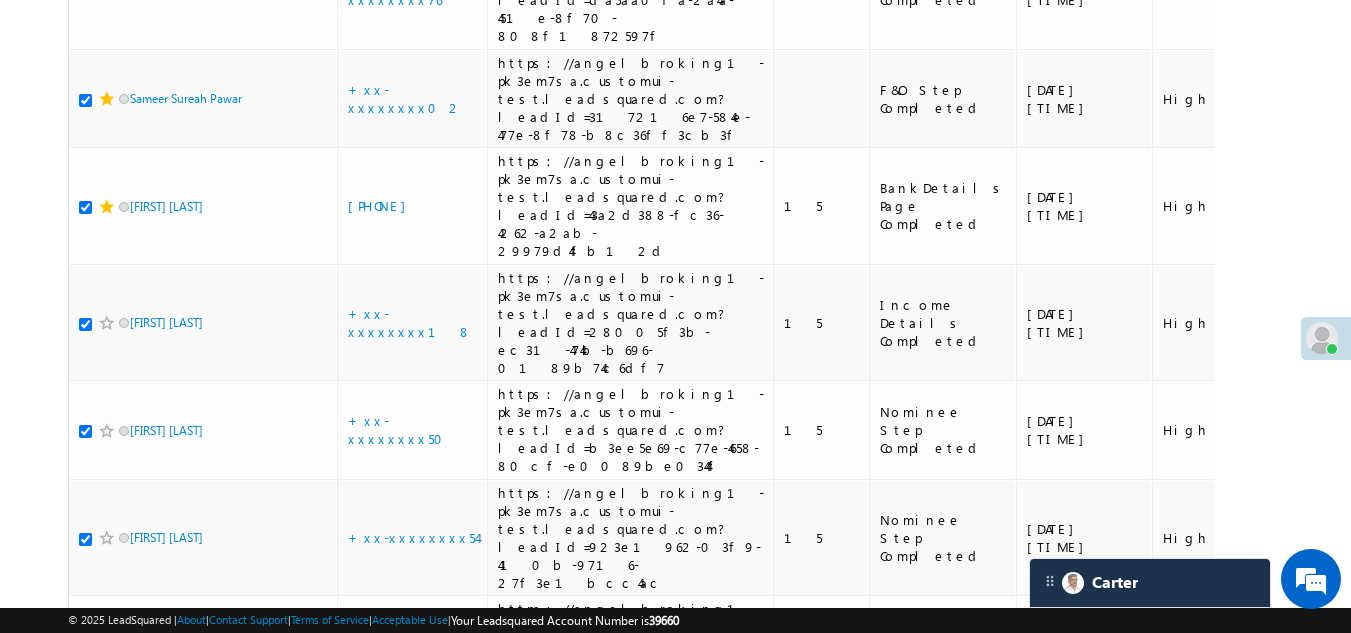 scroll, scrollTop: 5895, scrollLeft: 0, axis: vertical 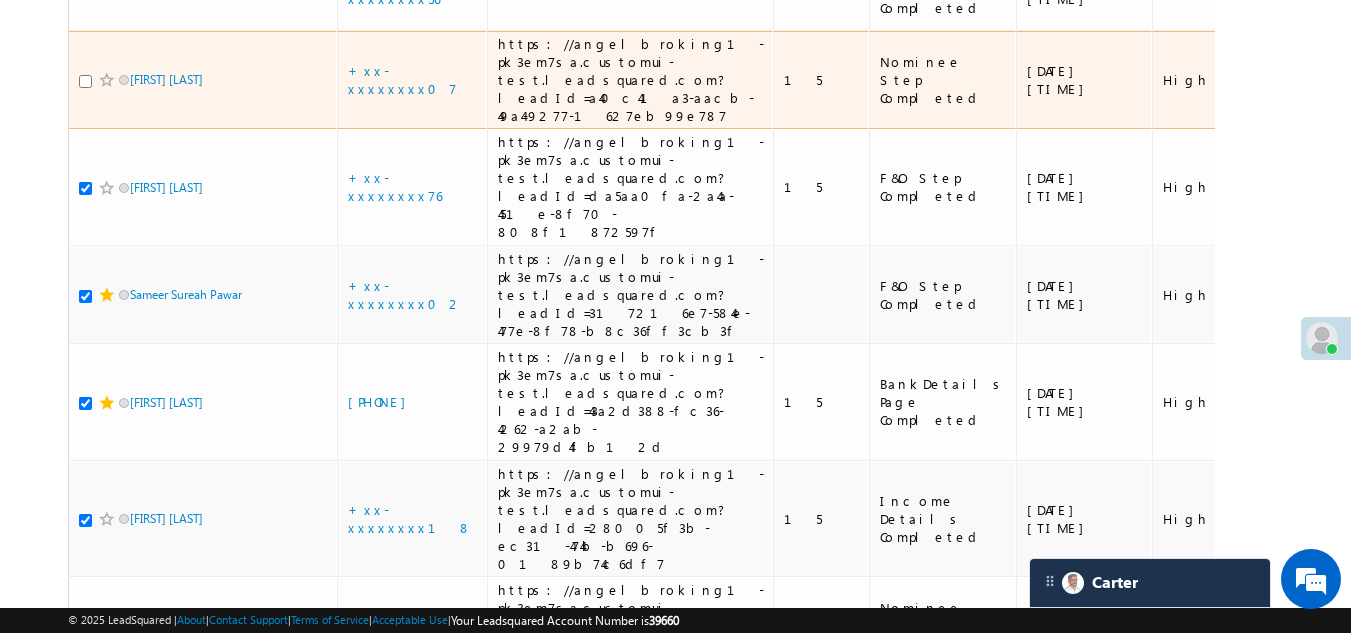 click at bounding box center [85, 81] 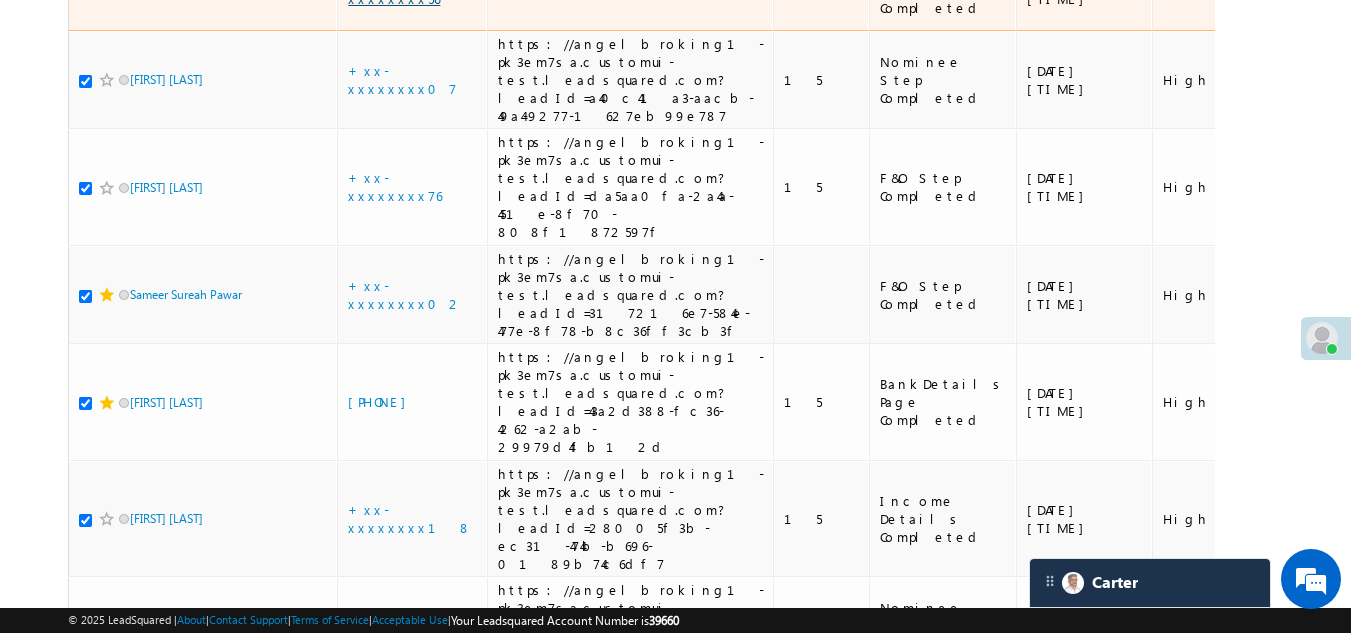click on "+xx-xxxxxxxx56" at bounding box center [394, -11] 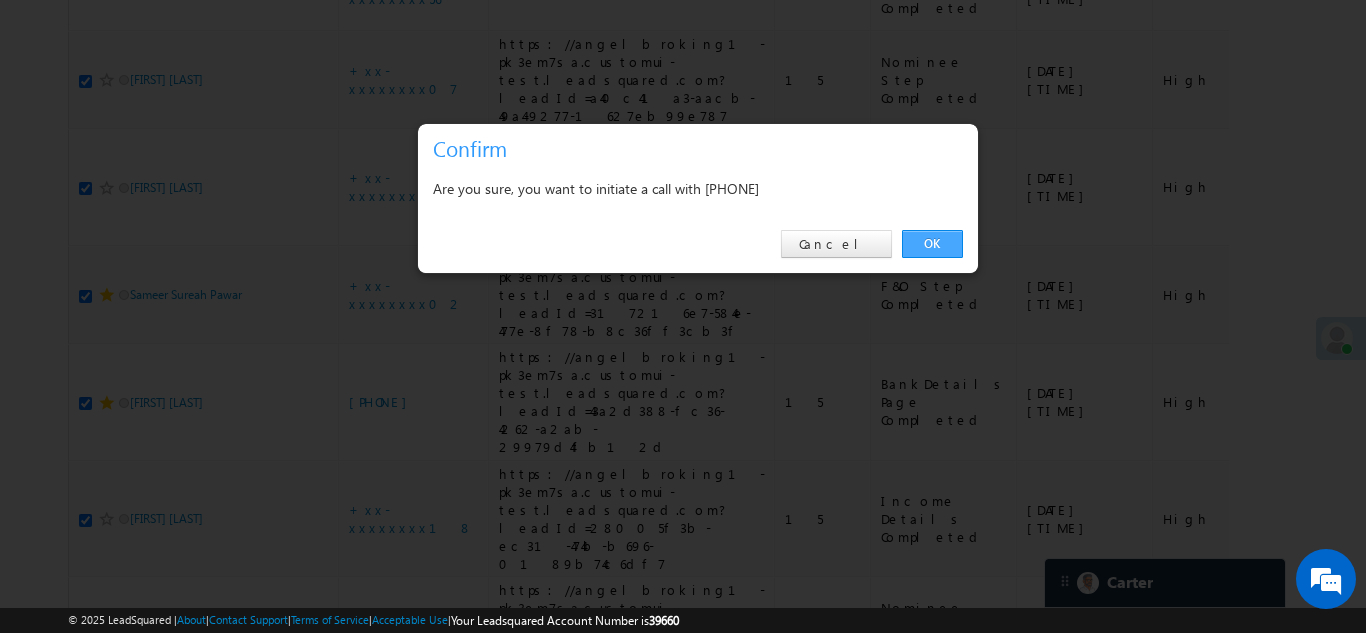 click on "OK" at bounding box center [932, 244] 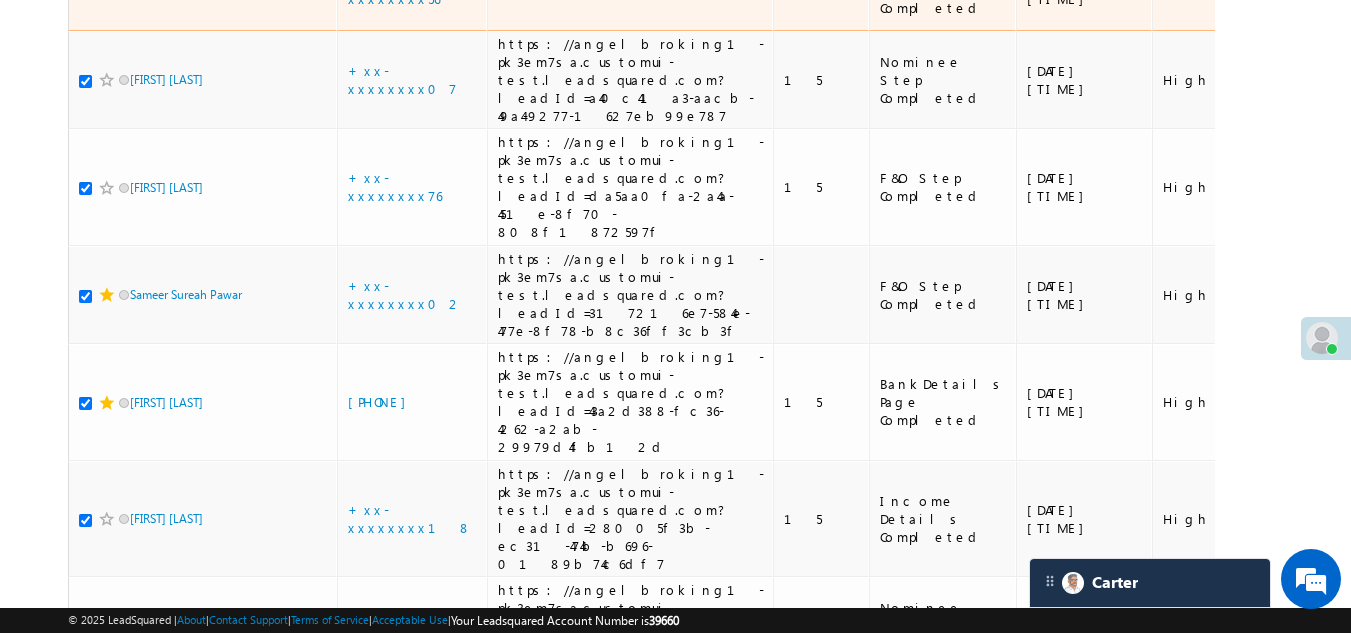 click at bounding box center (85, -9) 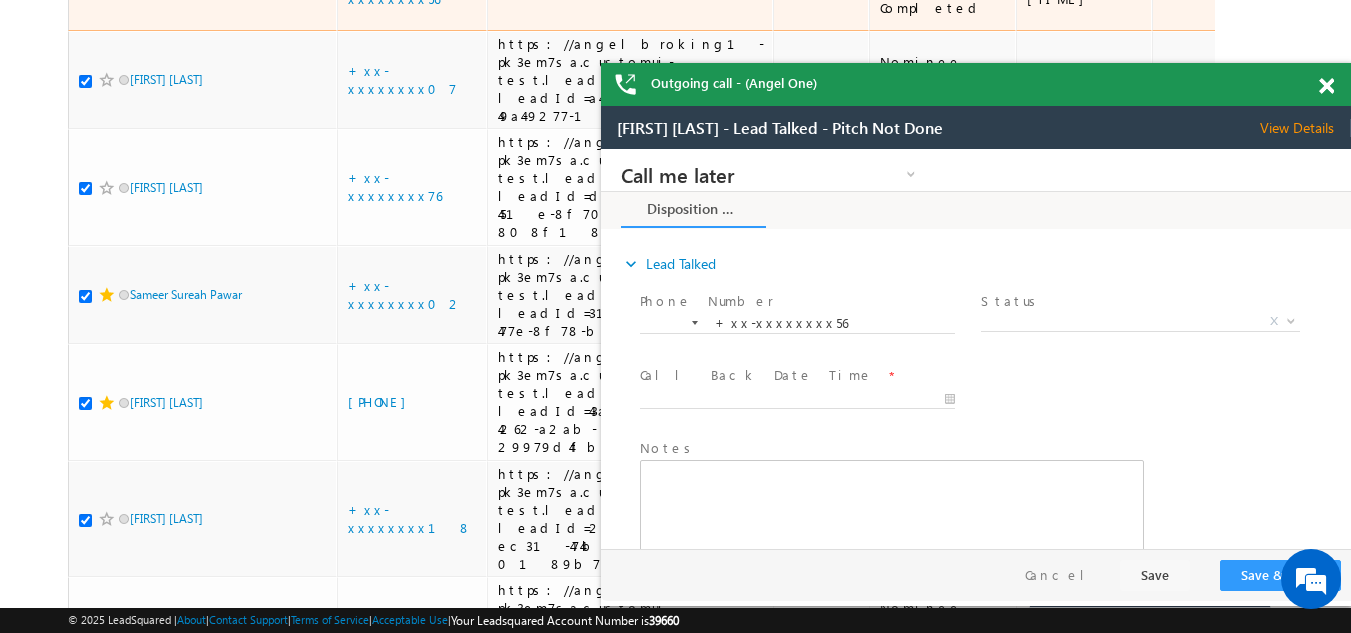scroll, scrollTop: 0, scrollLeft: 0, axis: both 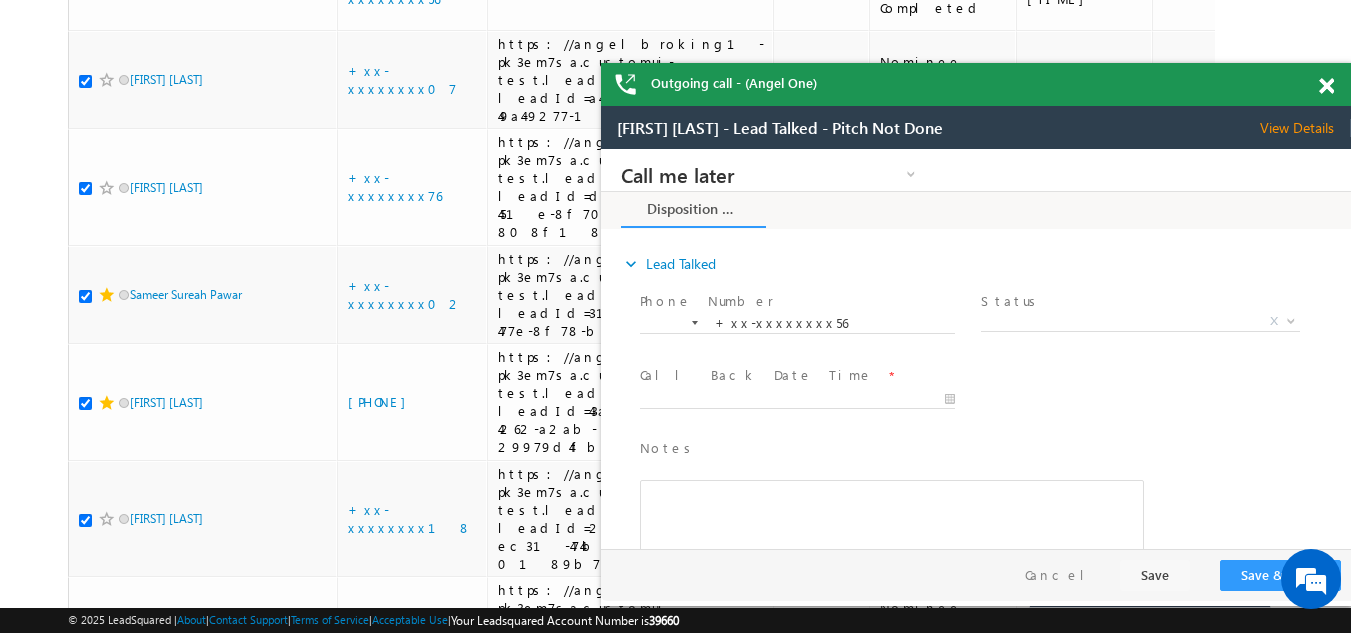 click at bounding box center (1326, 86) 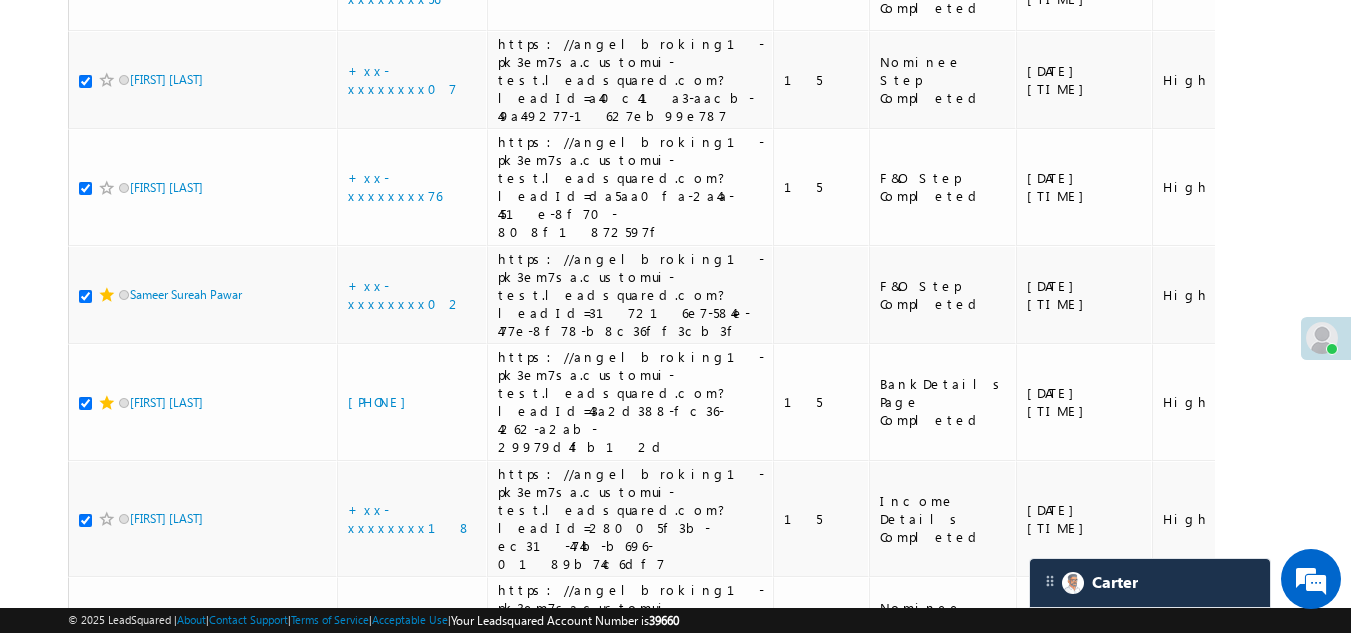 click on "+xx-xxxxxxxx75" at bounding box center (412, -108) 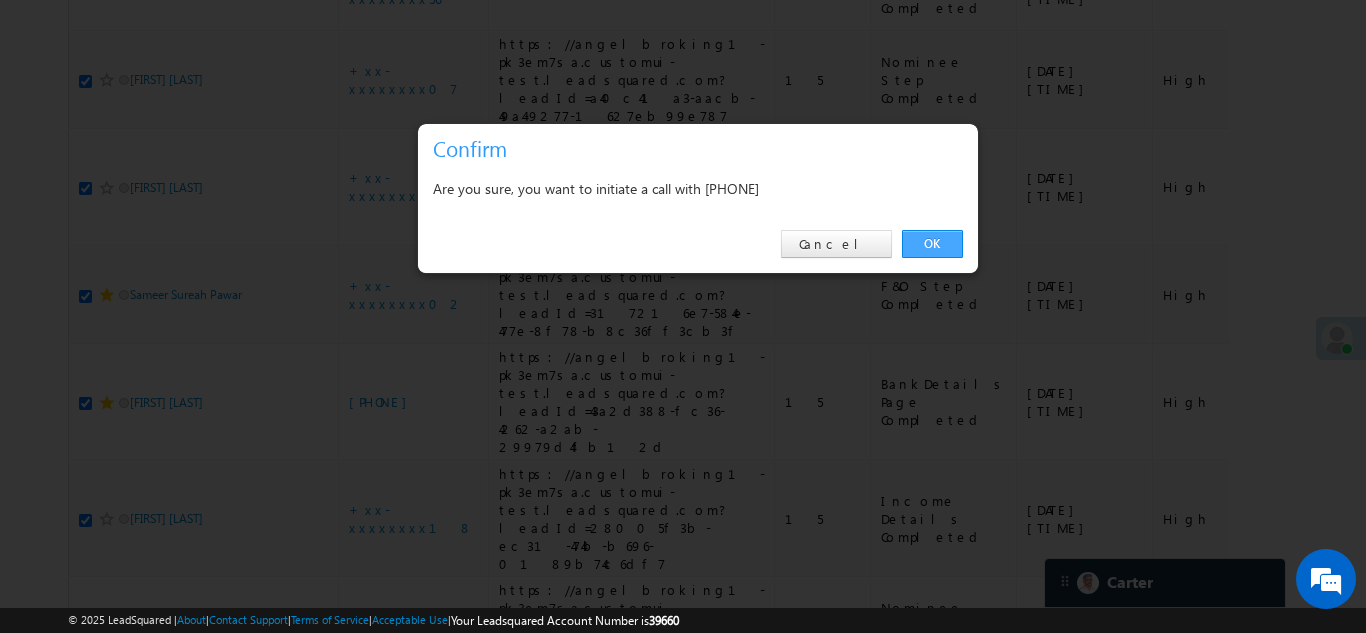 click on "OK" at bounding box center [932, 244] 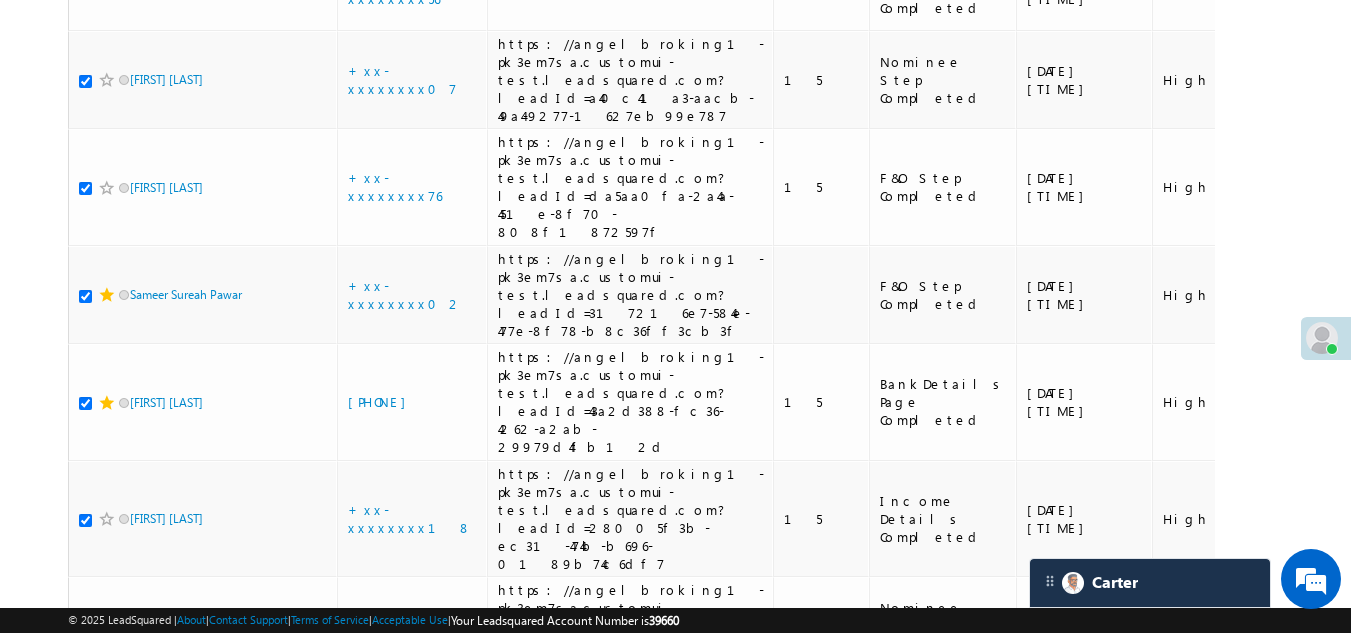 click at bounding box center (85, -107) 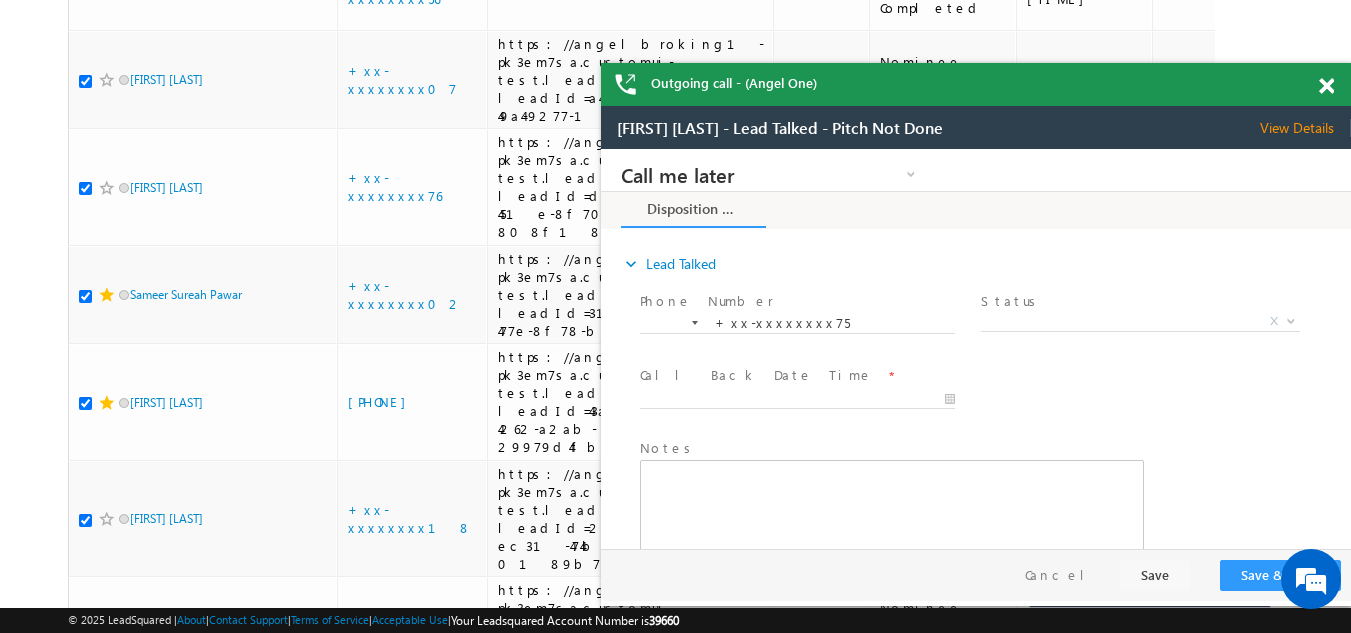 scroll, scrollTop: 0, scrollLeft: 0, axis: both 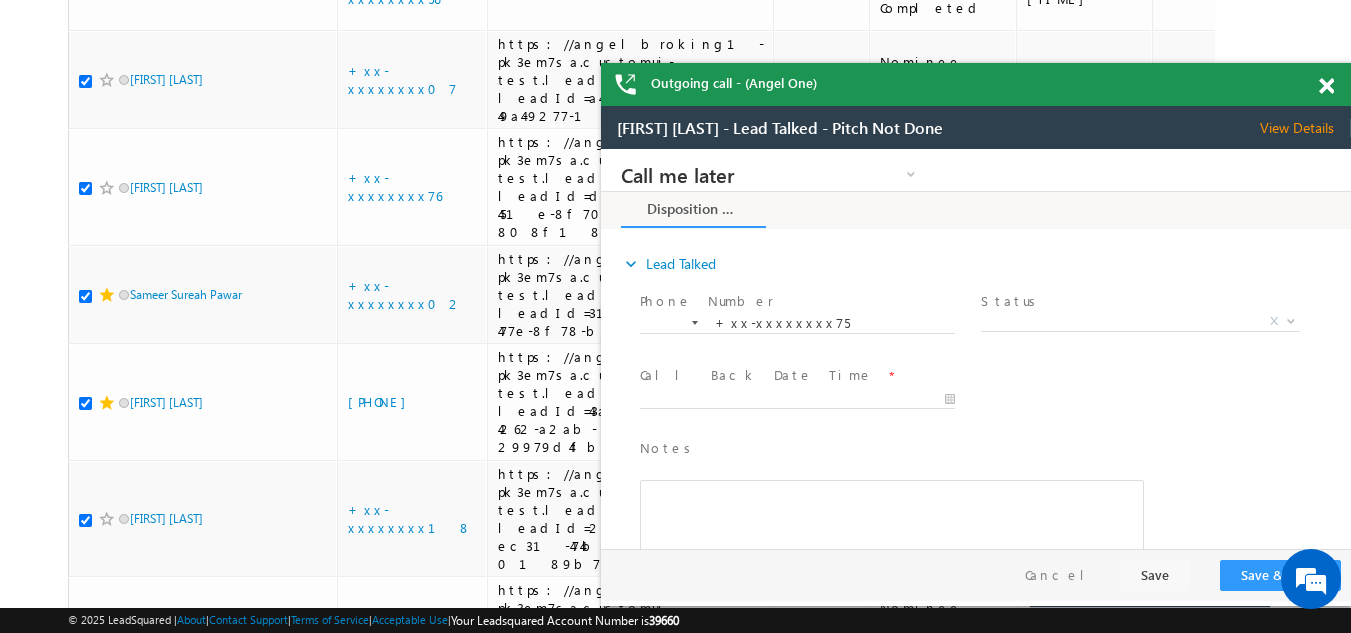 click at bounding box center [1326, 86] 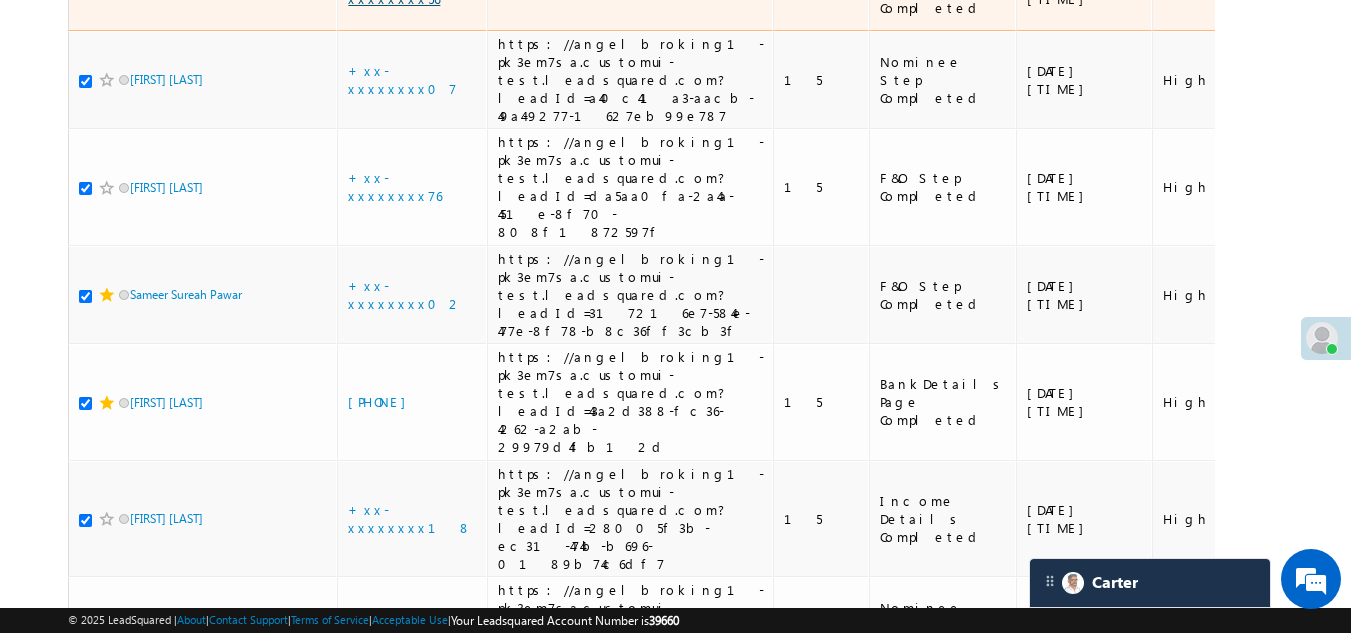 scroll, scrollTop: 5795, scrollLeft: 0, axis: vertical 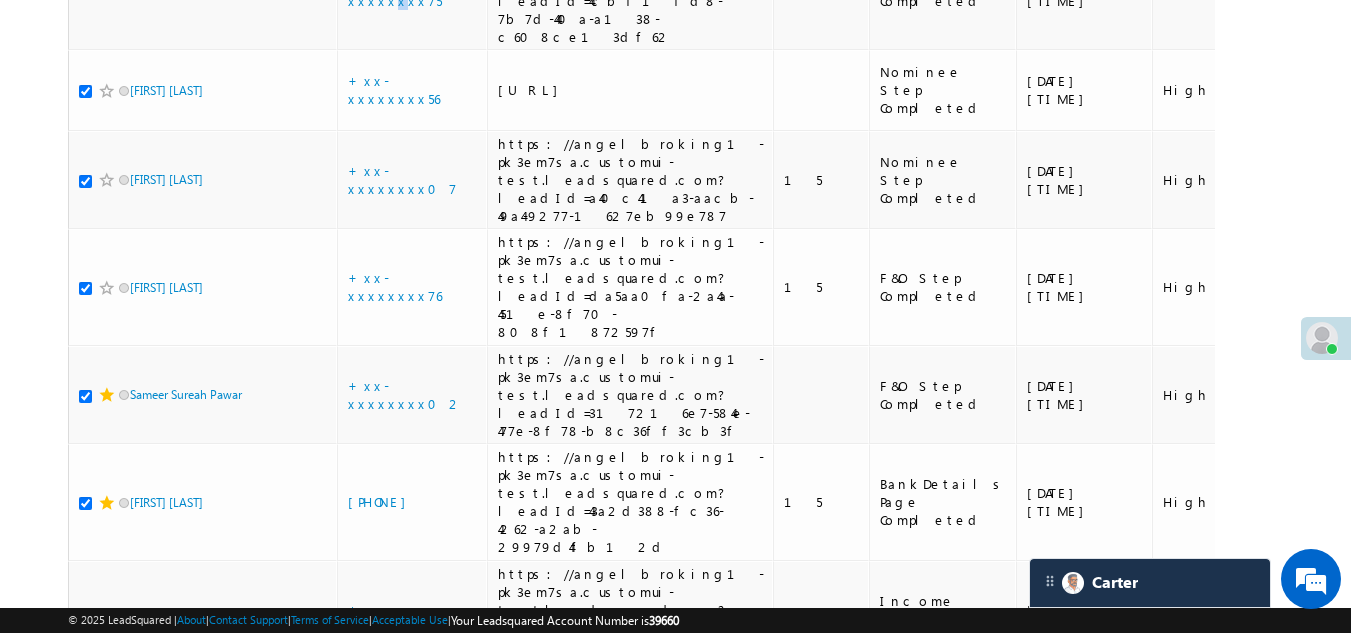 click on "+xx-xxxxxxxx01" at bounding box center [398, -126] 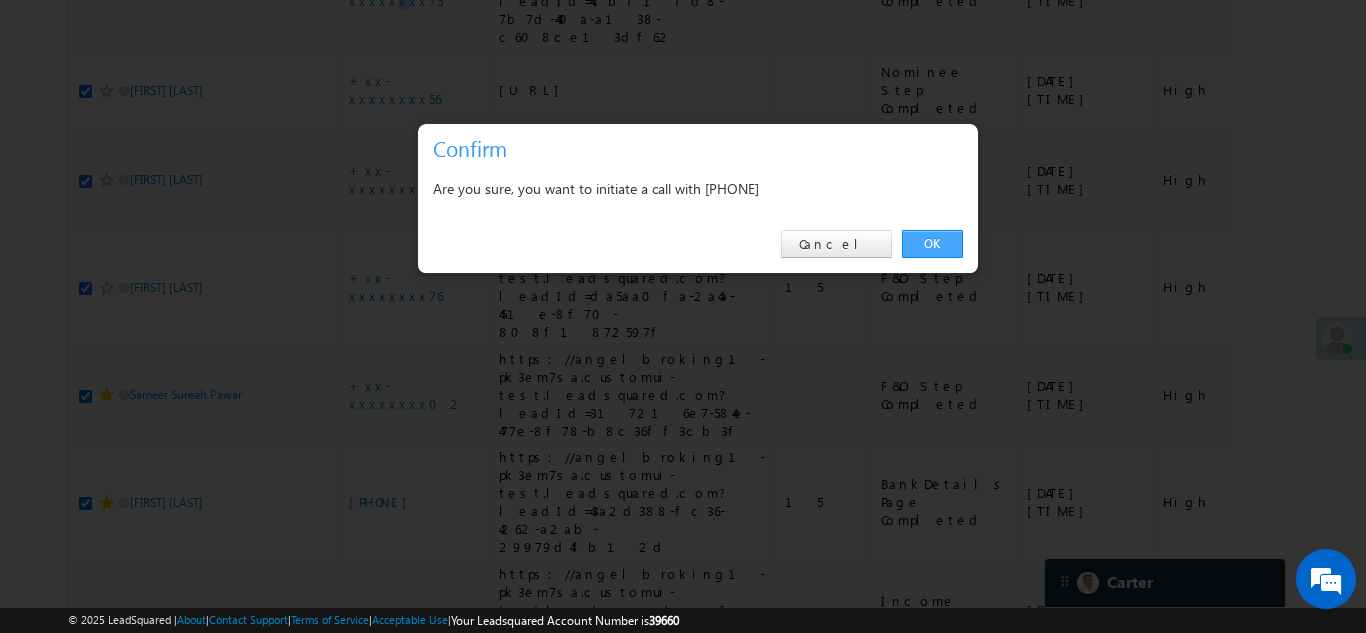 click on "OK" at bounding box center (932, 244) 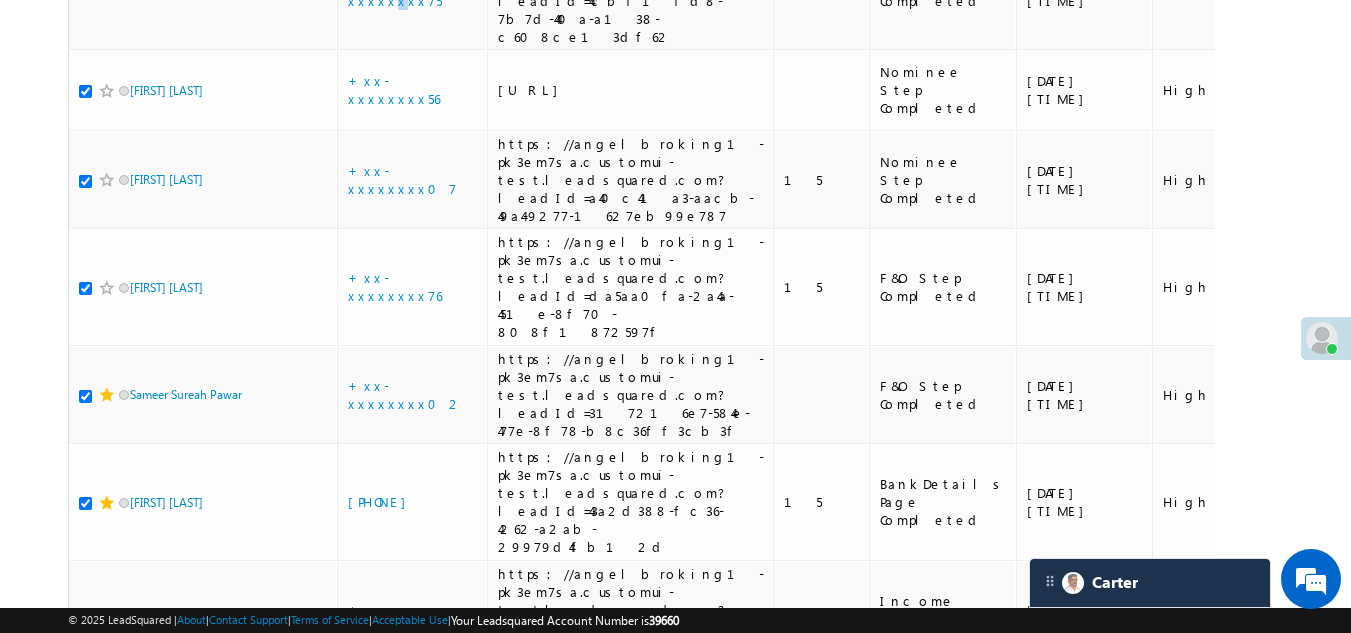 click at bounding box center (85, -124) 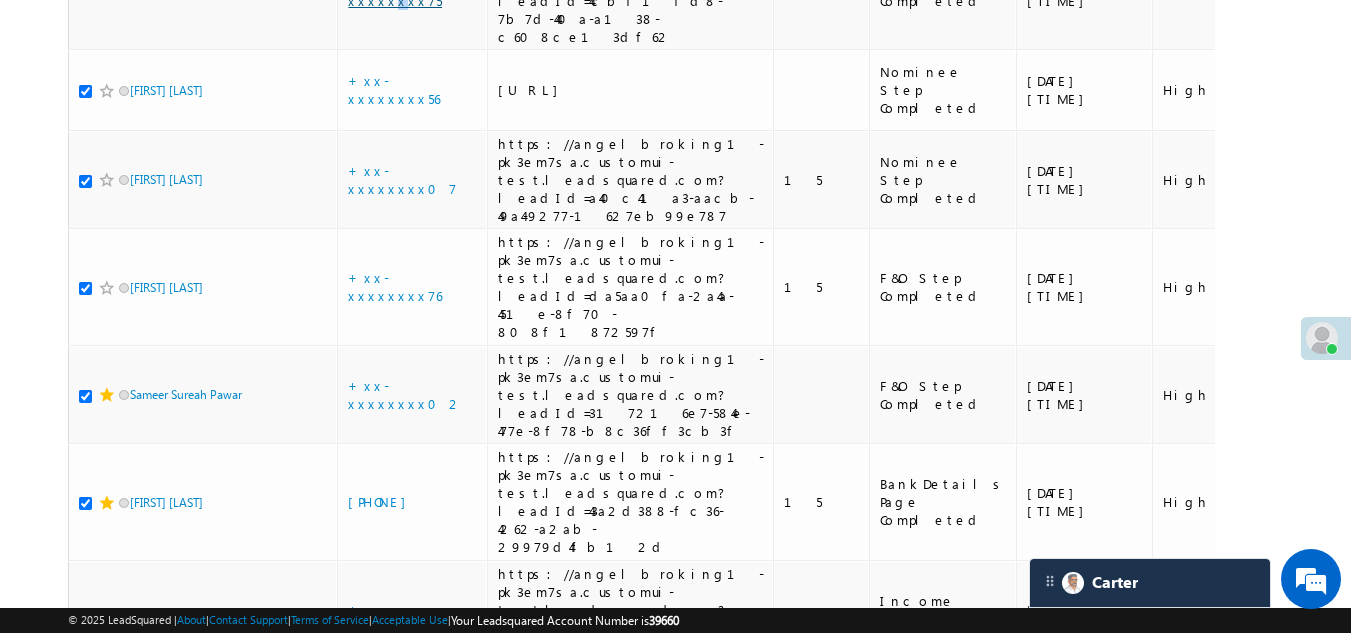 click at bounding box center (107, -124) 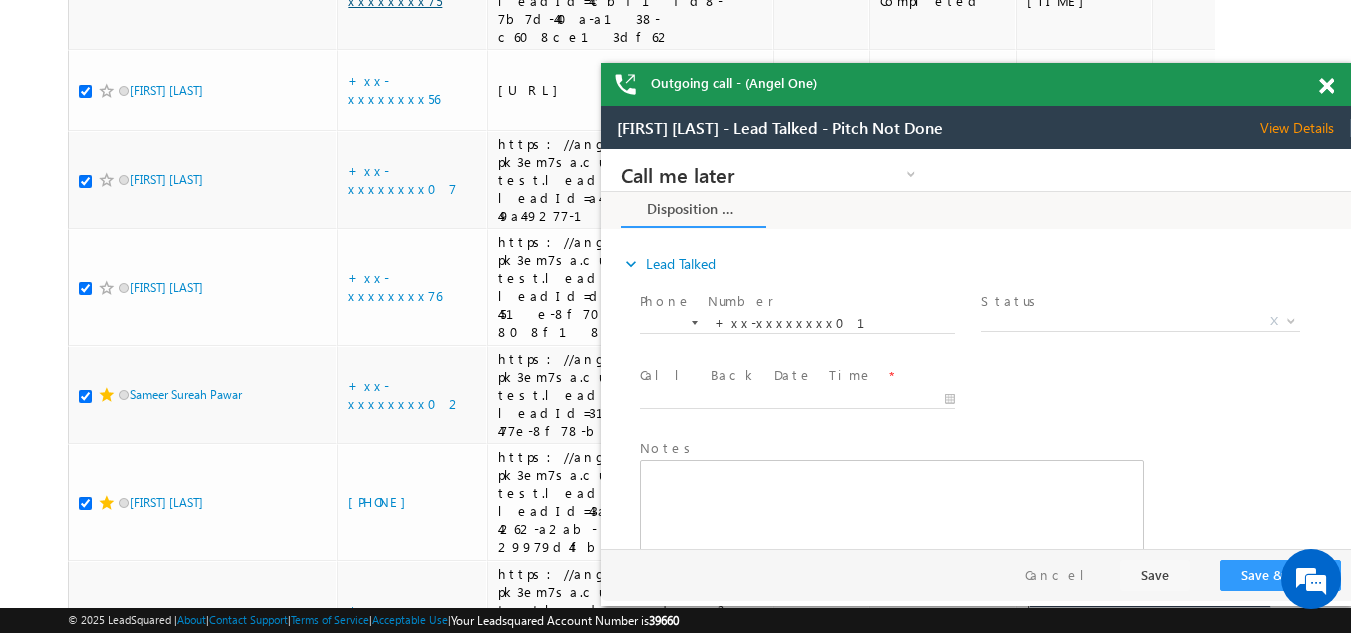 scroll, scrollTop: 0, scrollLeft: 0, axis: both 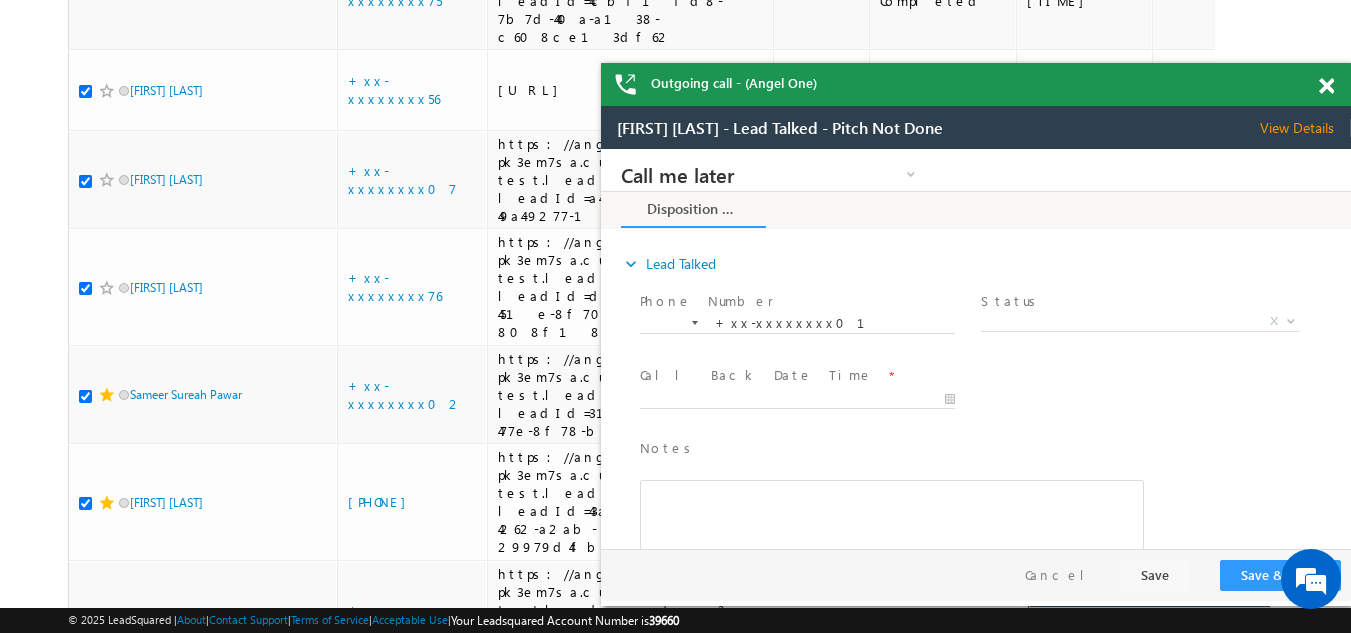 click on "View Details" at bounding box center [1305, 128] 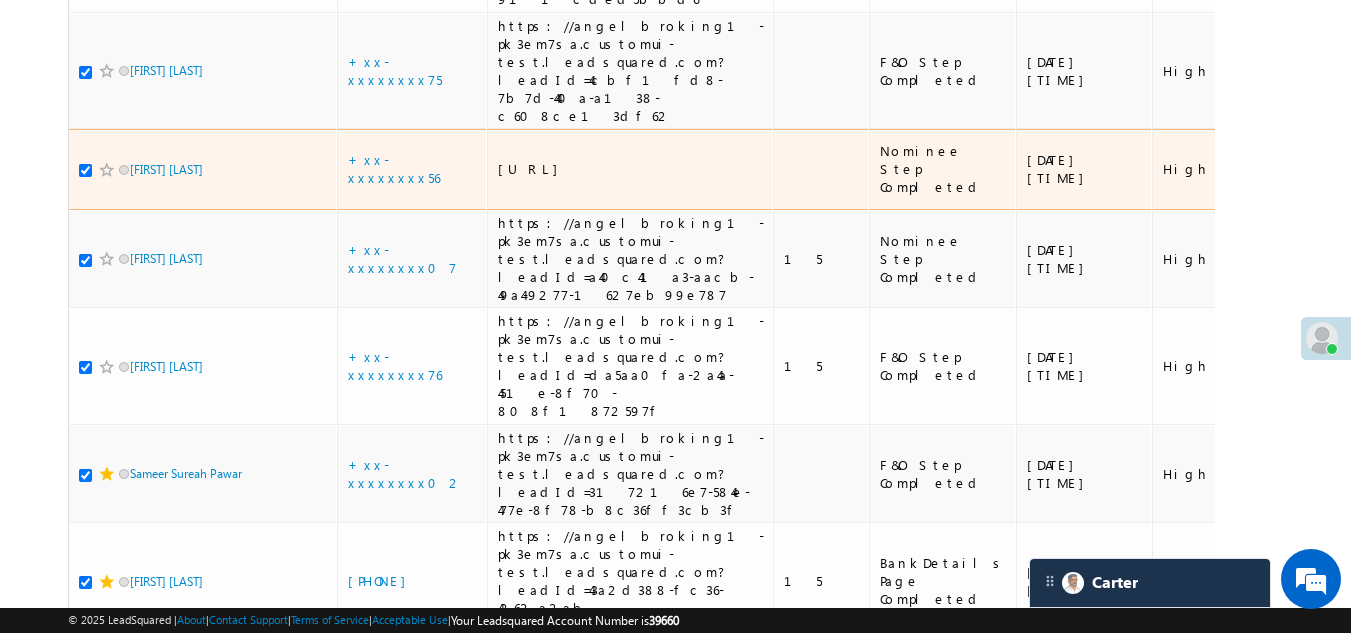 scroll, scrollTop: 5595, scrollLeft: 0, axis: vertical 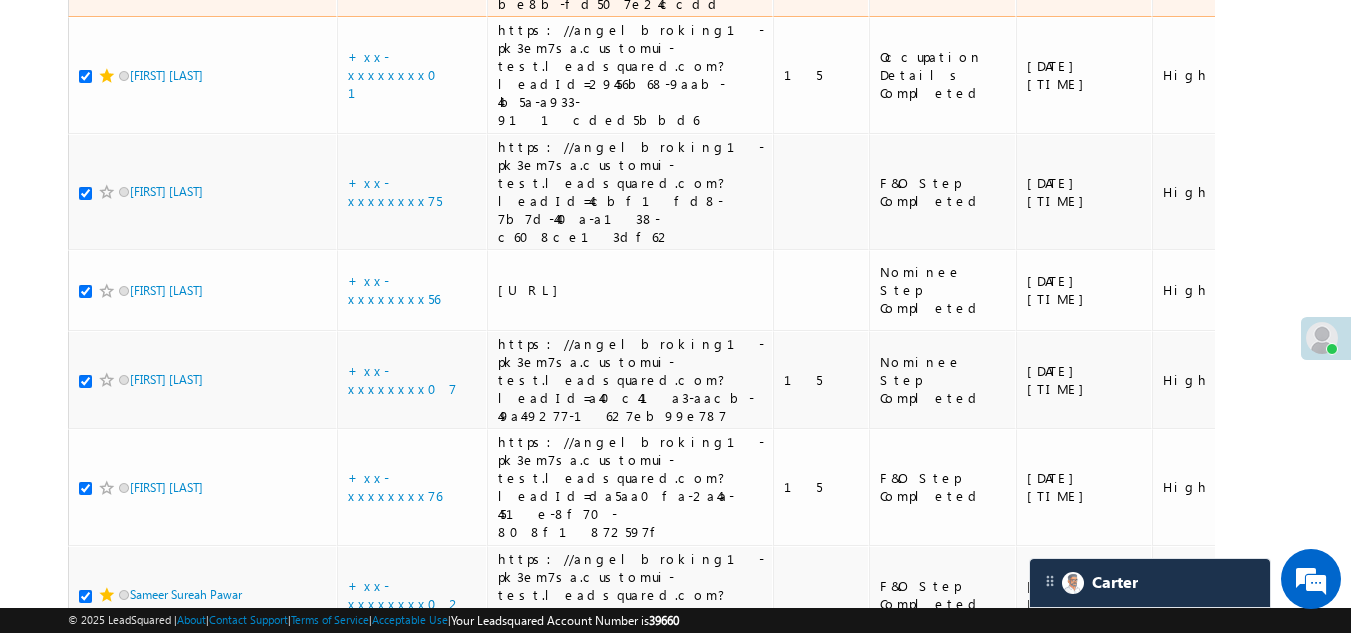 click on "+xx-xxxxxxxx83" at bounding box center [397, -33] 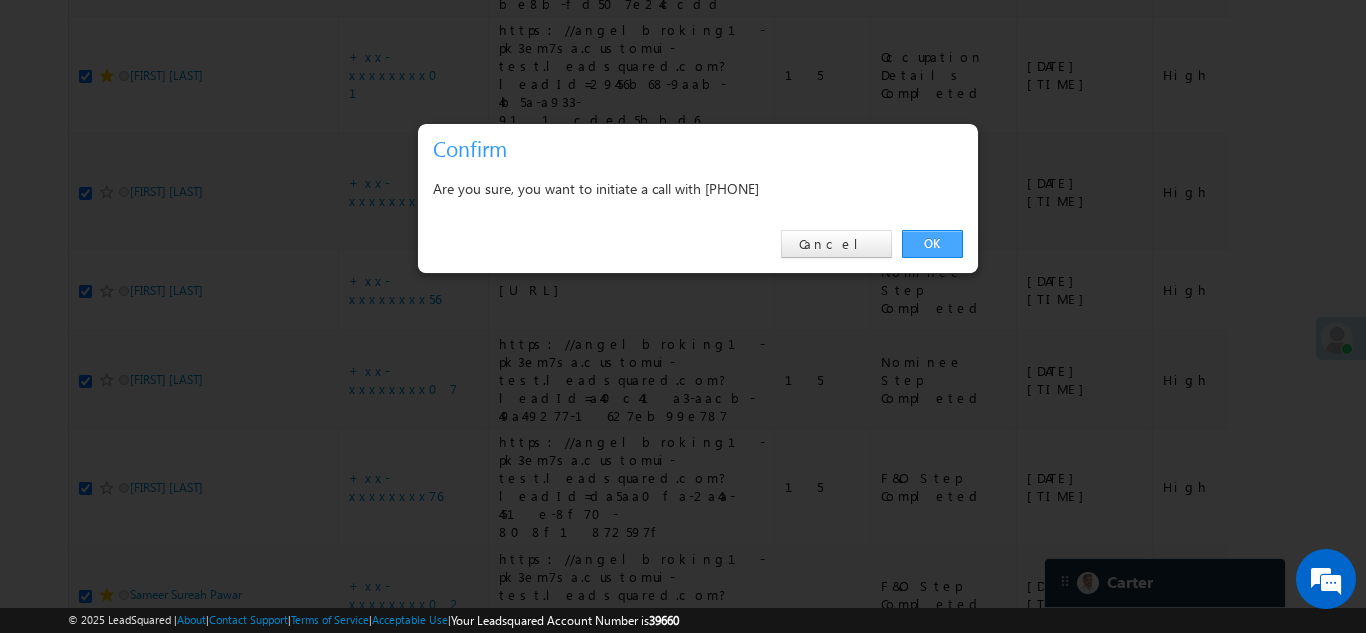 click on "OK" at bounding box center [932, 244] 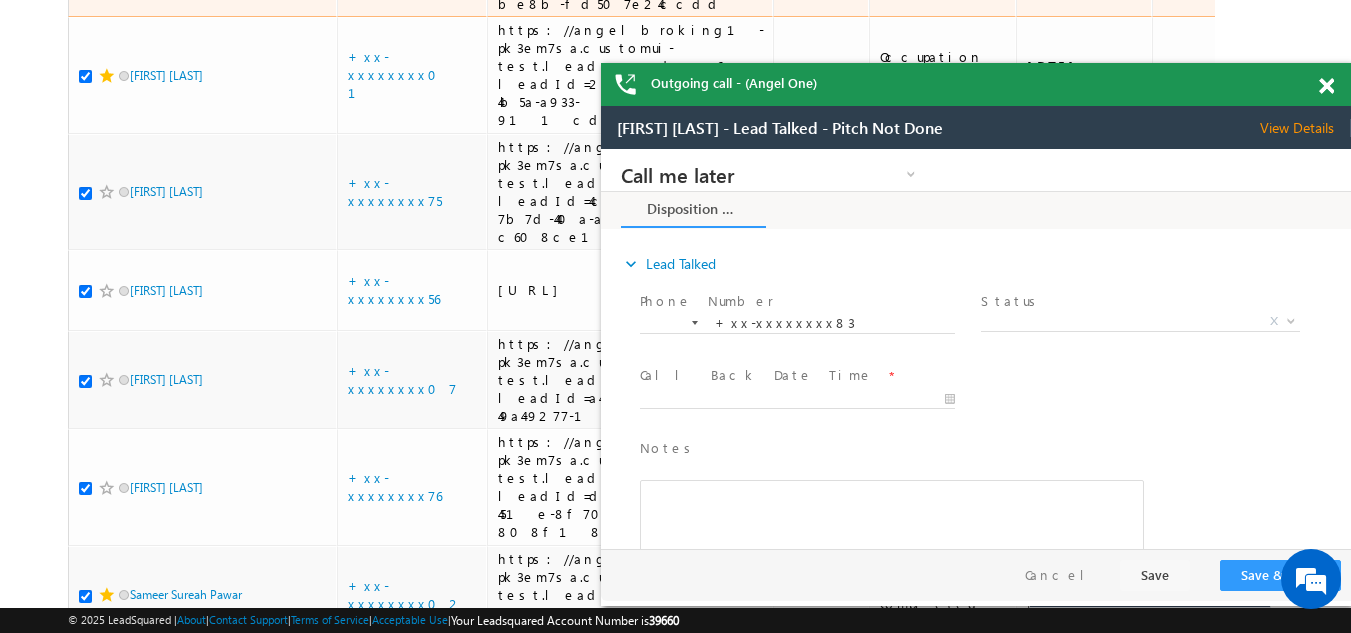scroll, scrollTop: 0, scrollLeft: 0, axis: both 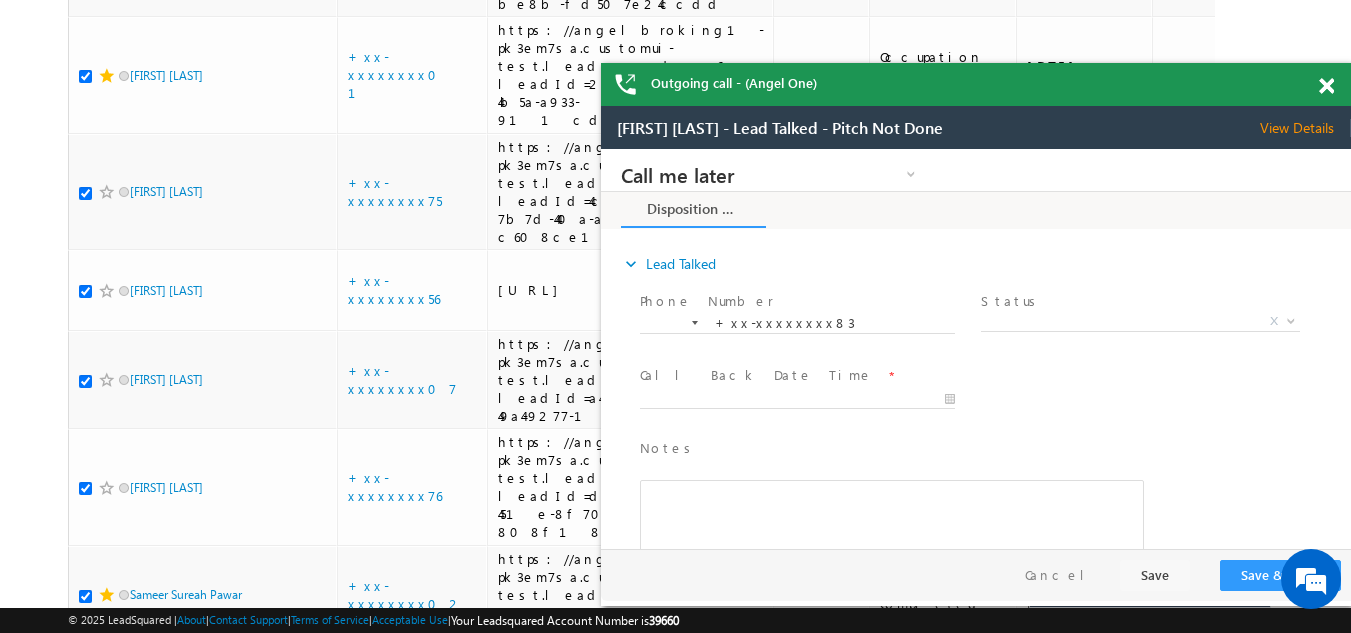 click at bounding box center [1326, 86] 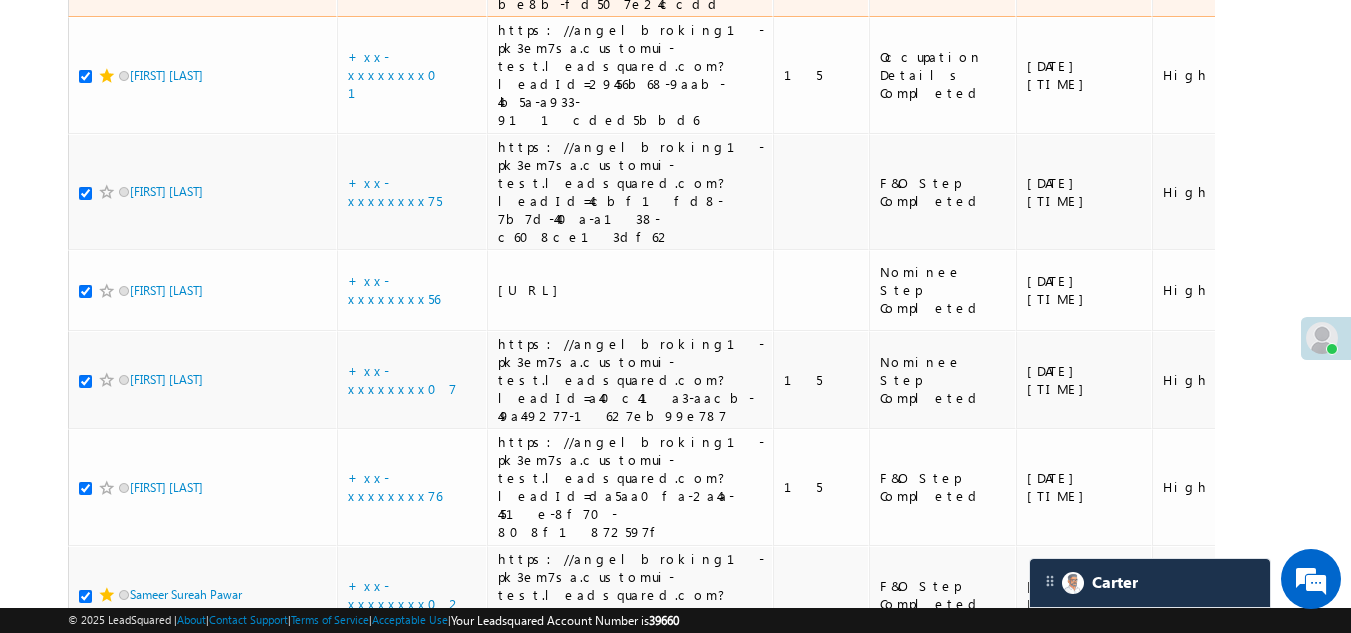 click at bounding box center (85, -31) 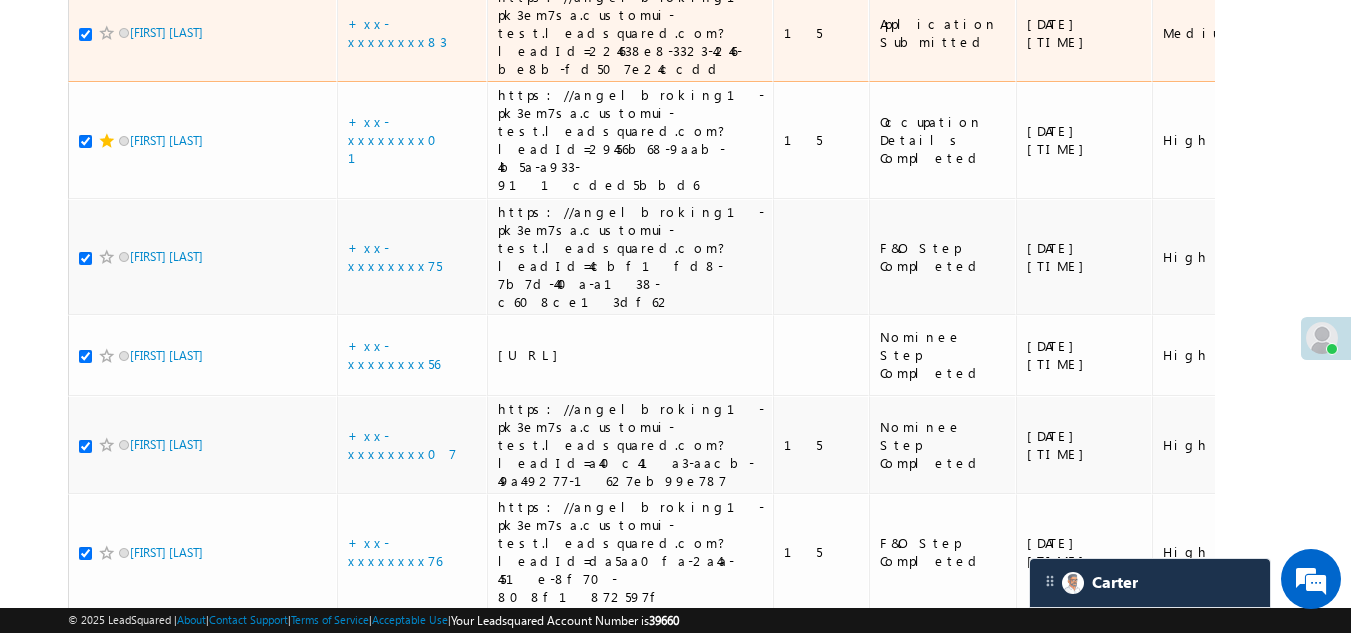 scroll, scrollTop: 5495, scrollLeft: 0, axis: vertical 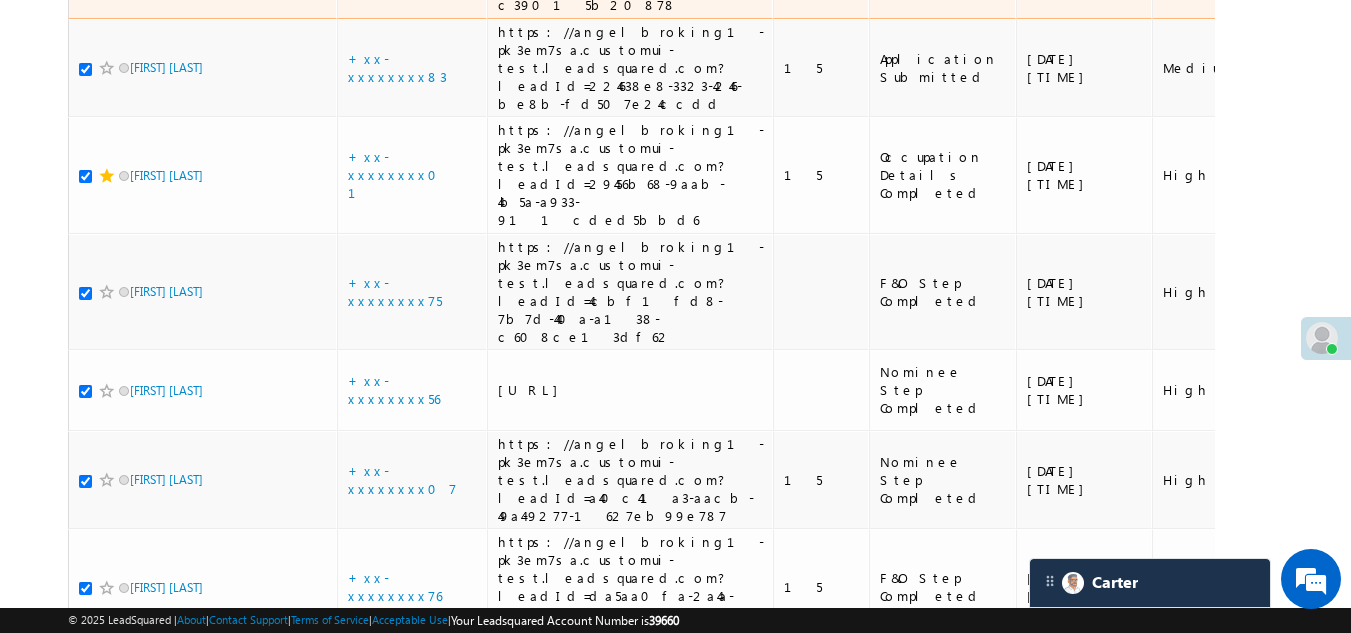 click on "+xx-xxxxxxxx56" at bounding box center [394, -41] 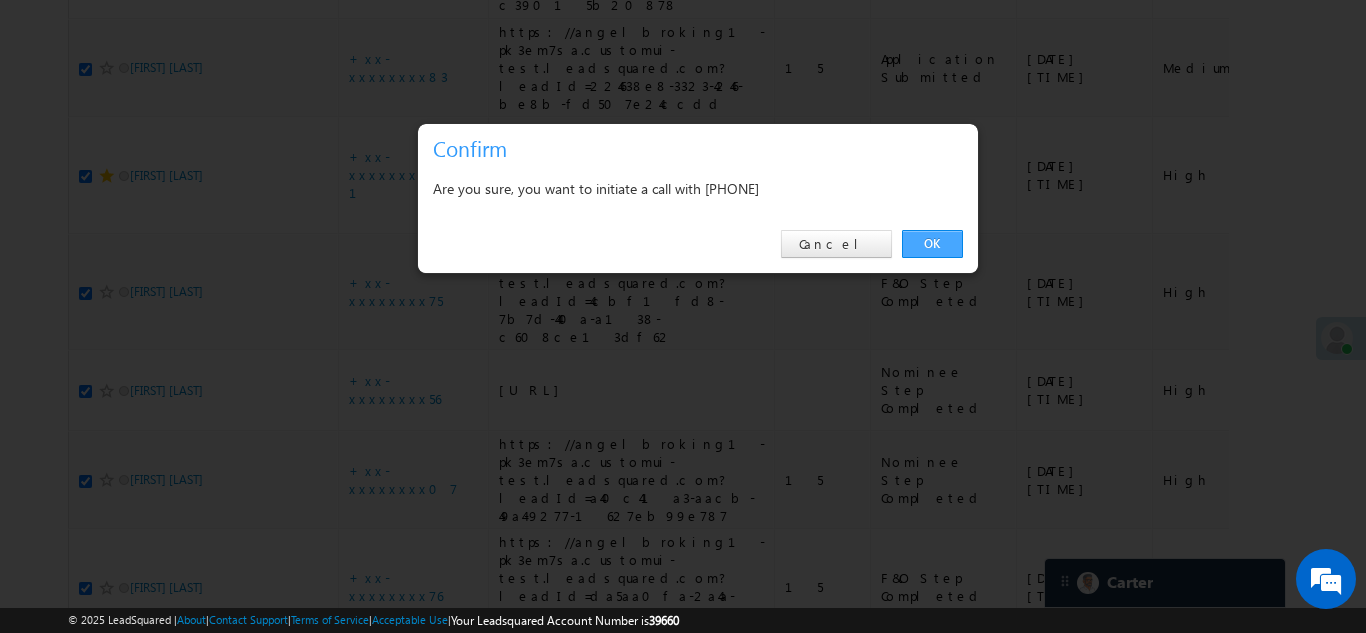 click on "OK" at bounding box center (932, 244) 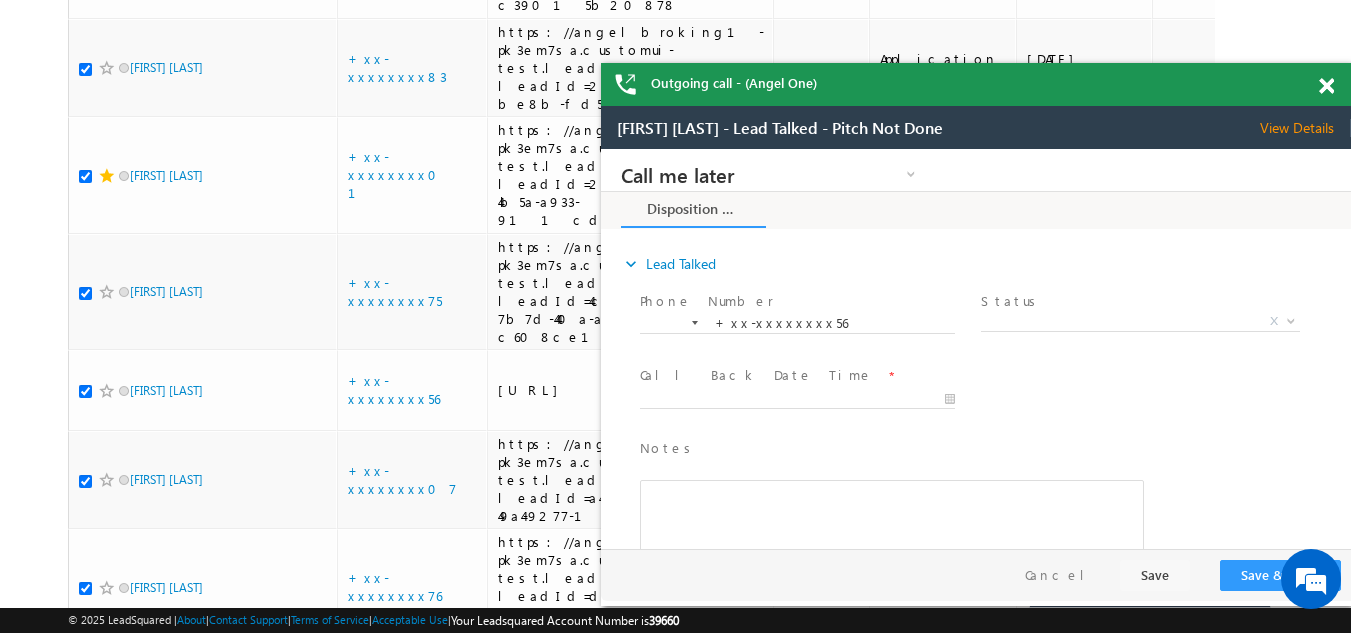 scroll, scrollTop: 0, scrollLeft: 0, axis: both 